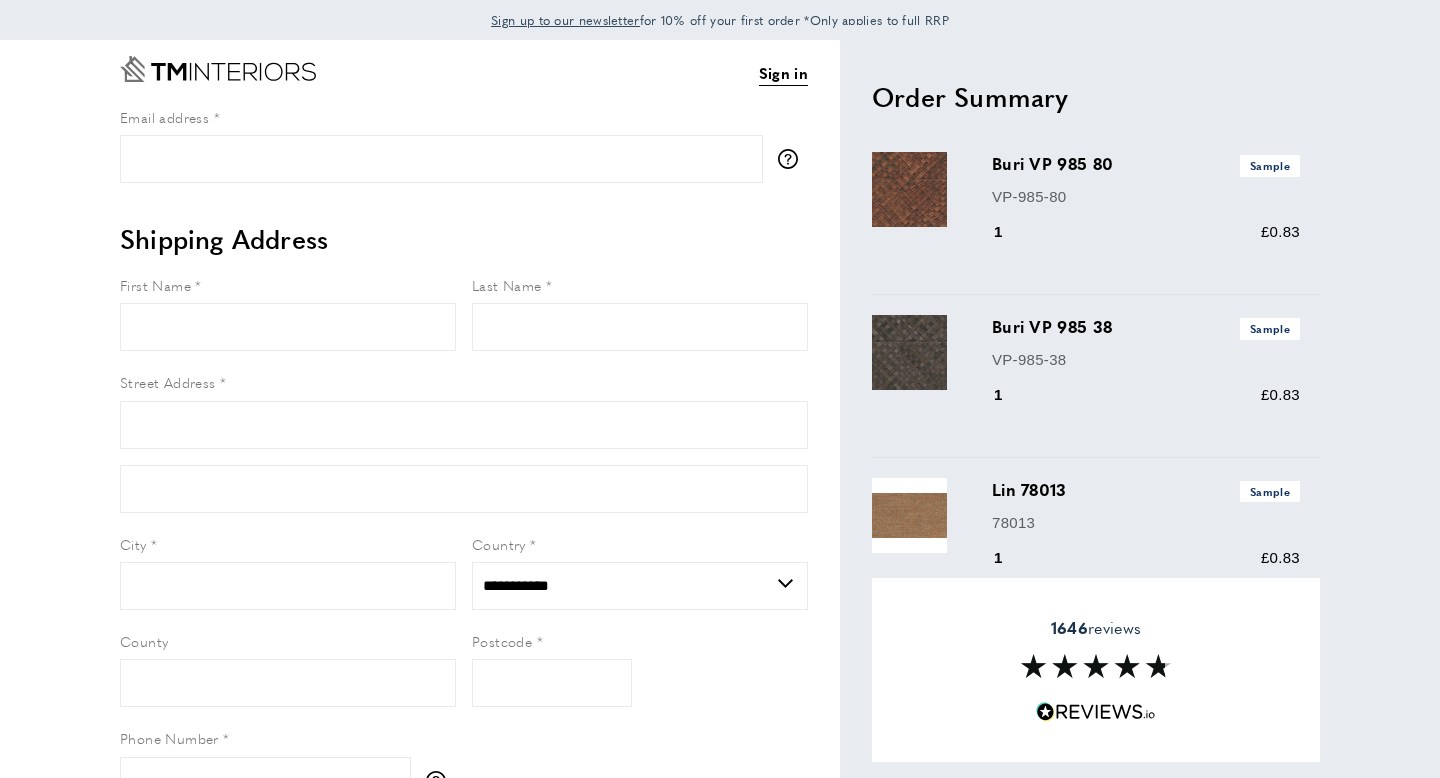 select on "**" 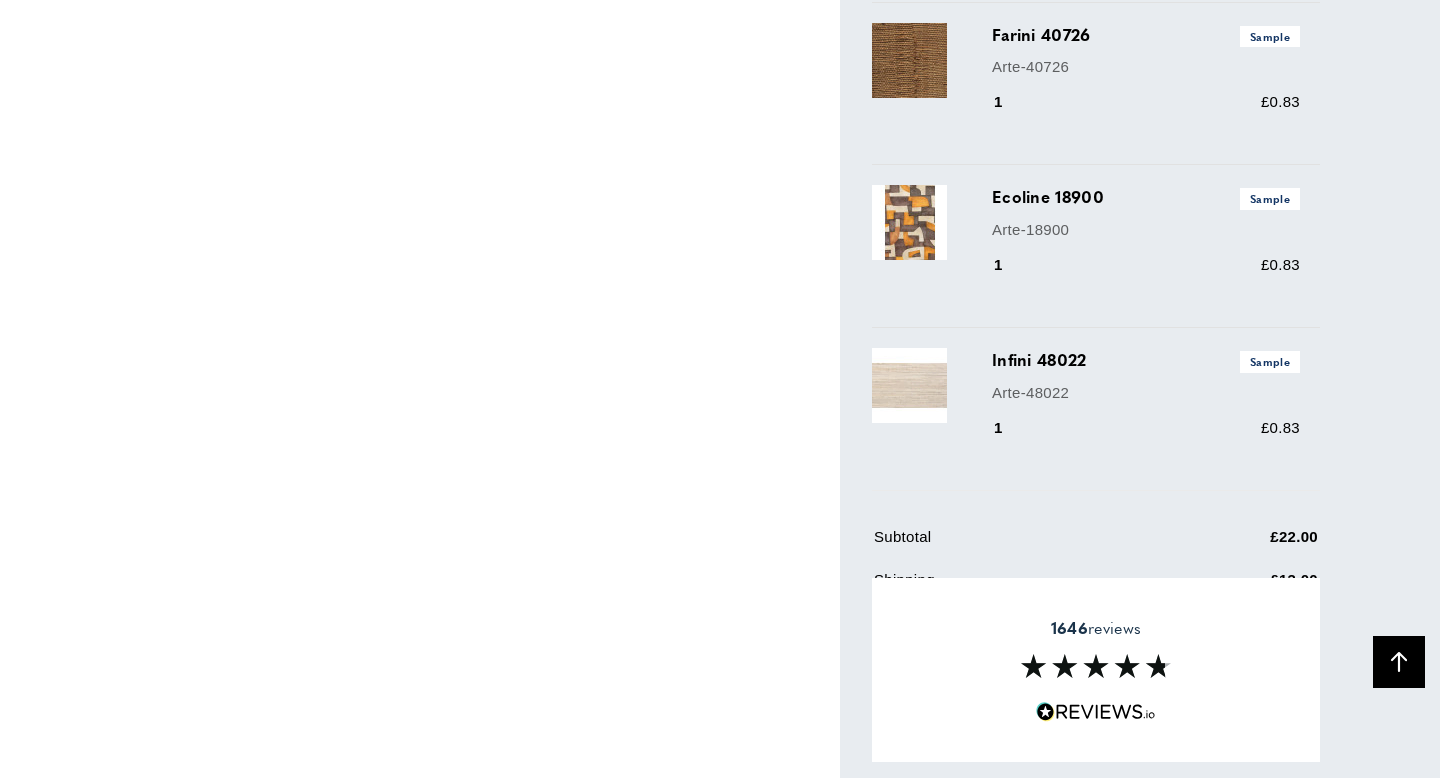 scroll, scrollTop: 2716, scrollLeft: 0, axis: vertical 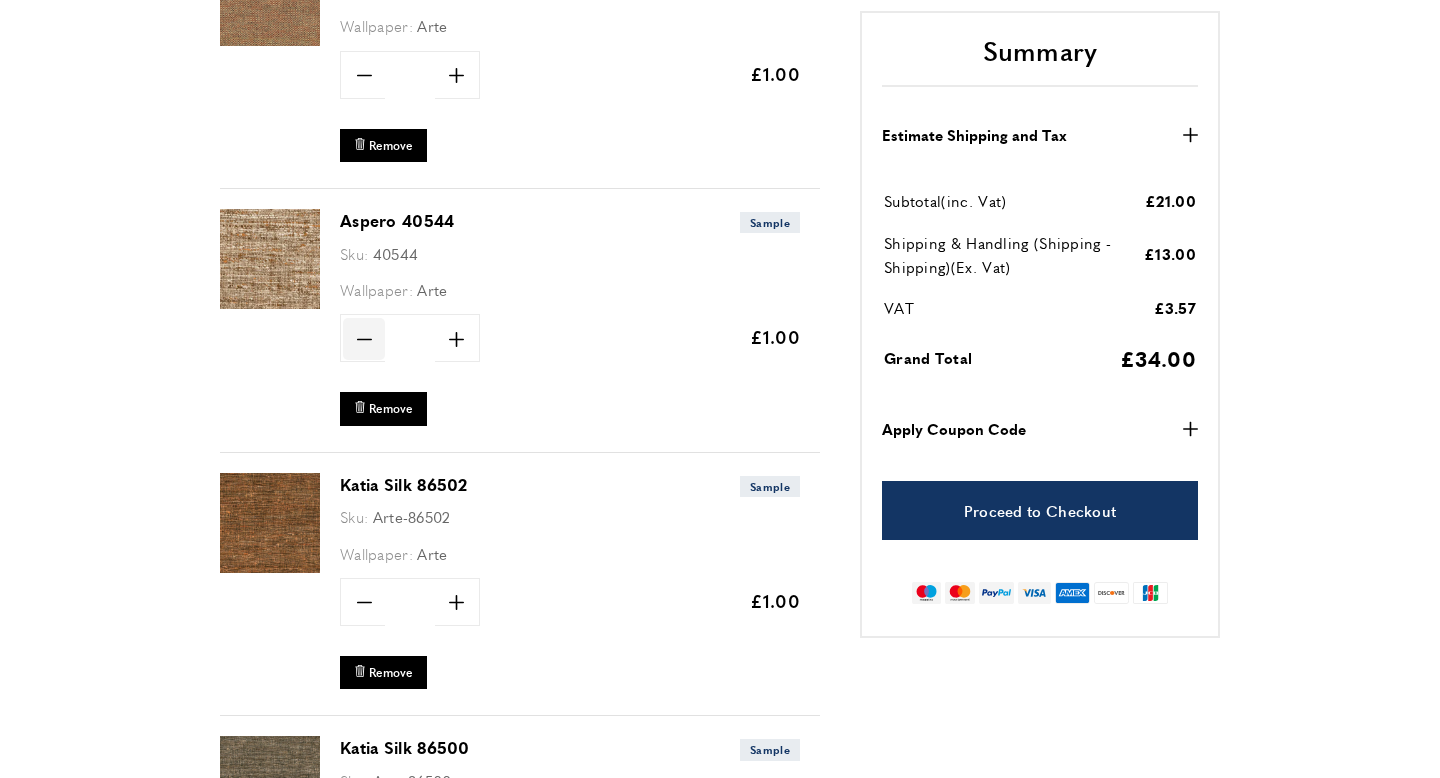click on "minus" 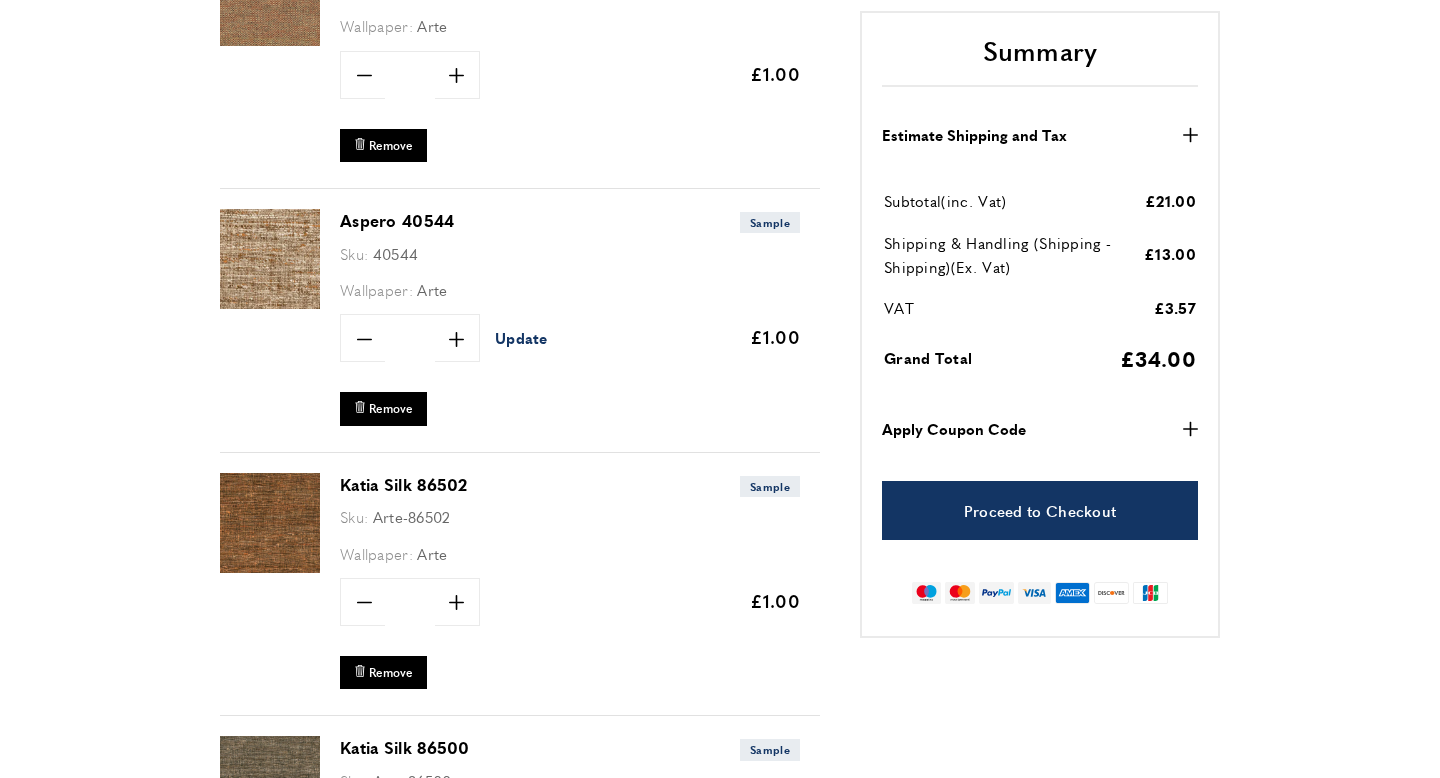 click on "Update" at bounding box center (521, 337) 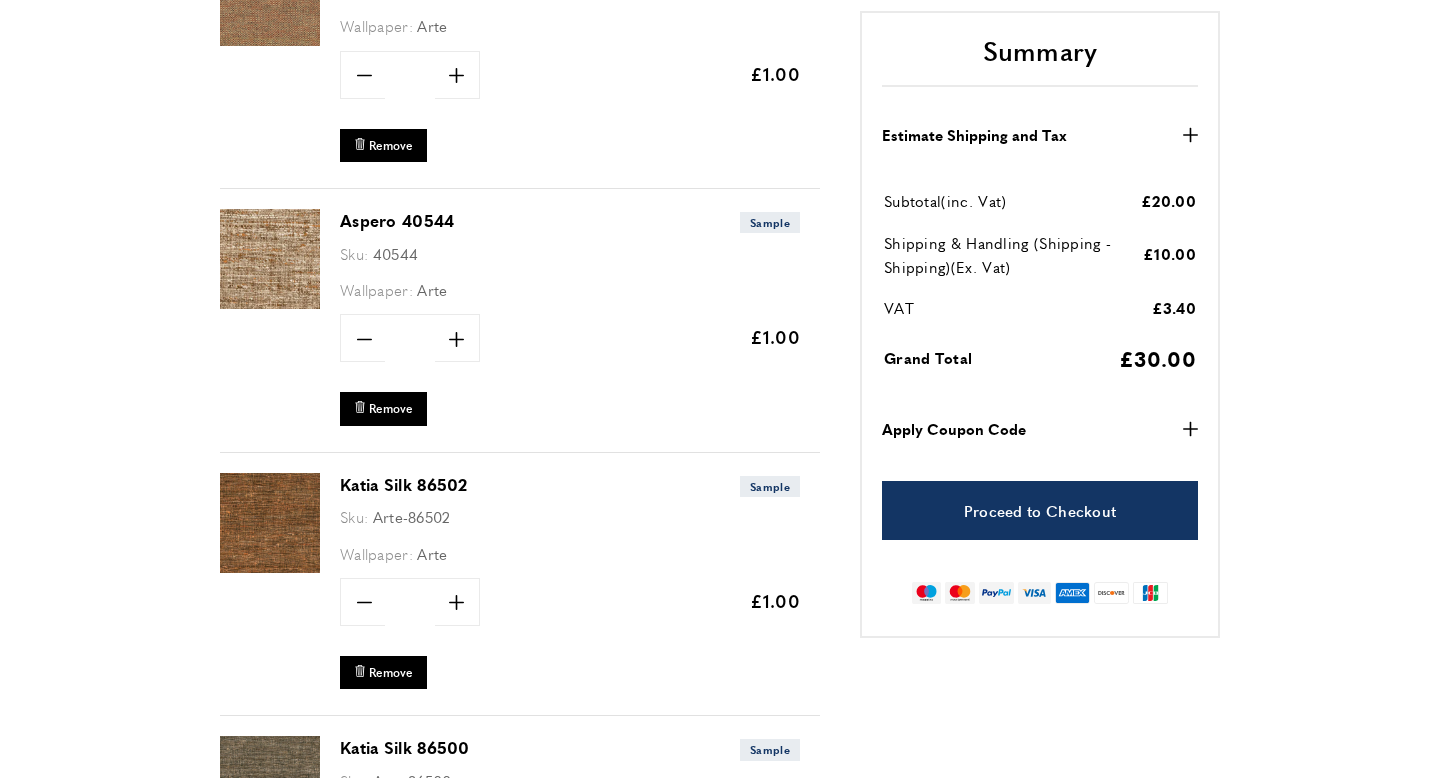 scroll, scrollTop: 0, scrollLeft: 281, axis: horizontal 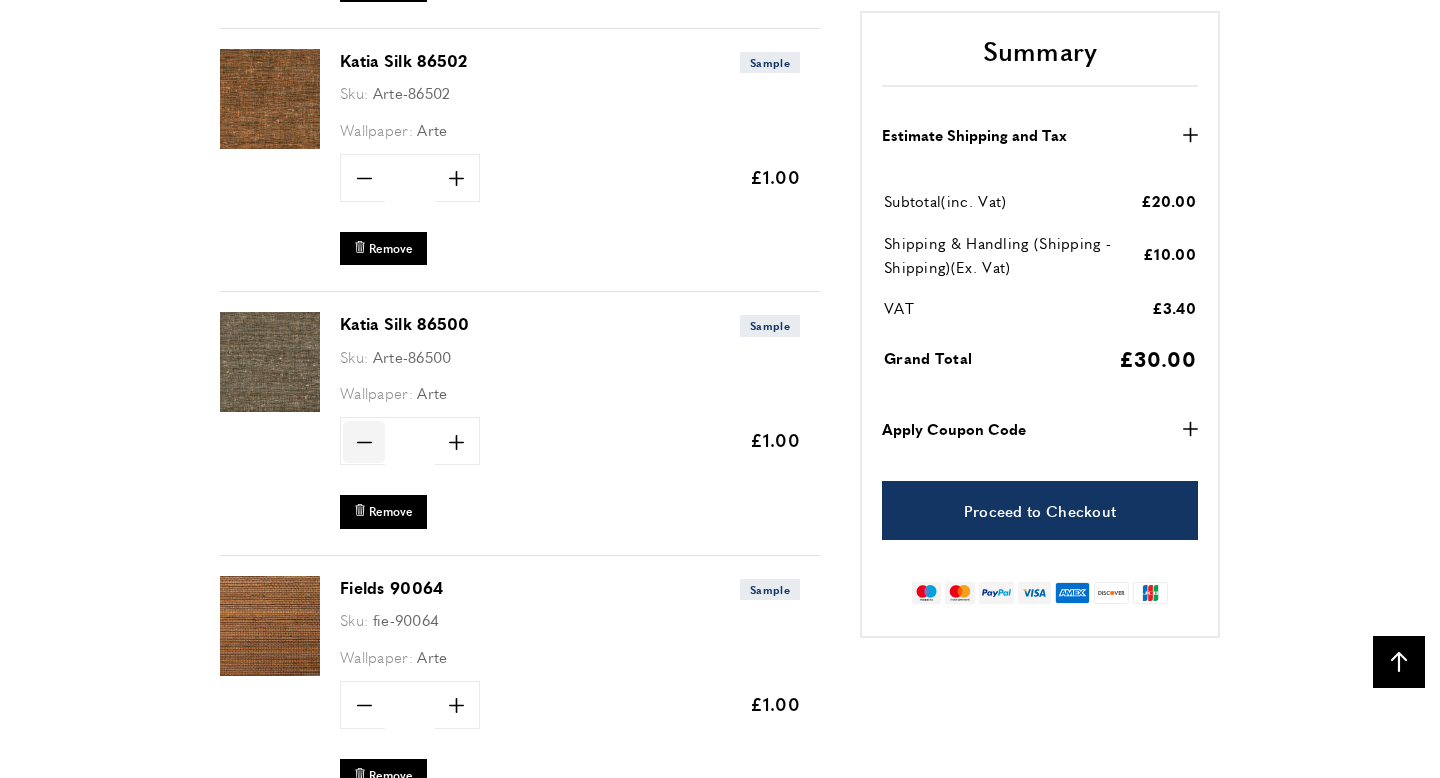 click on "minus" at bounding box center [364, 442] 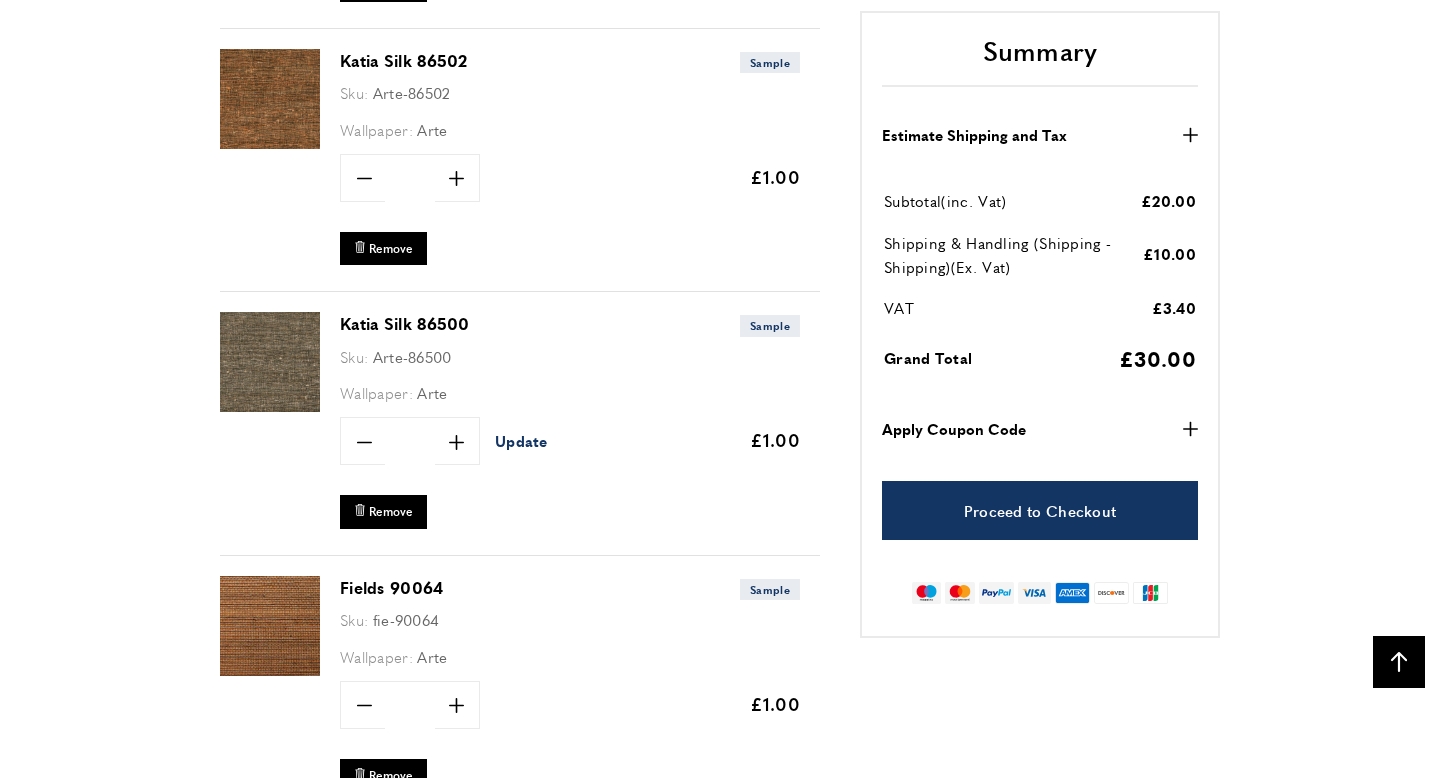 click on "Update" at bounding box center [521, 440] 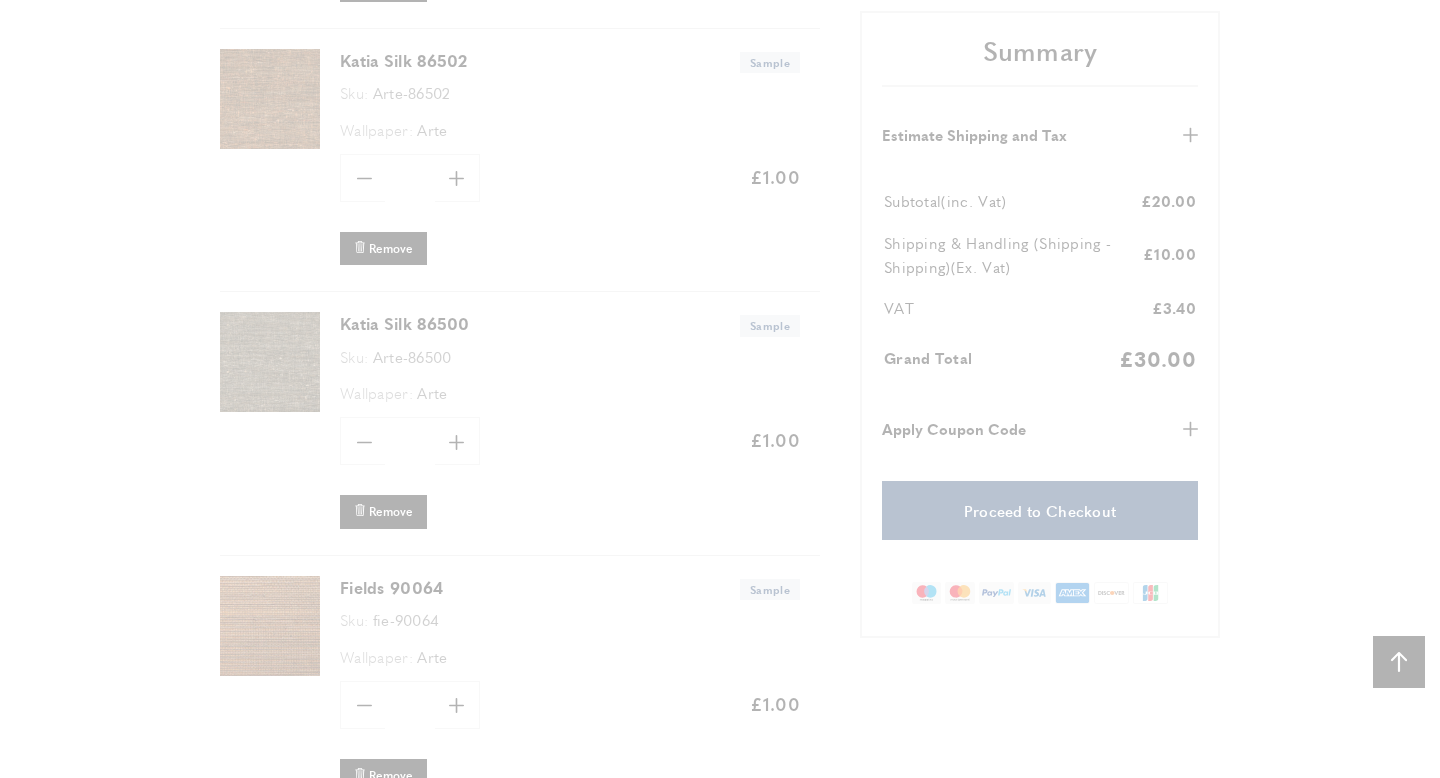 scroll, scrollTop: 0, scrollLeft: 562, axis: horizontal 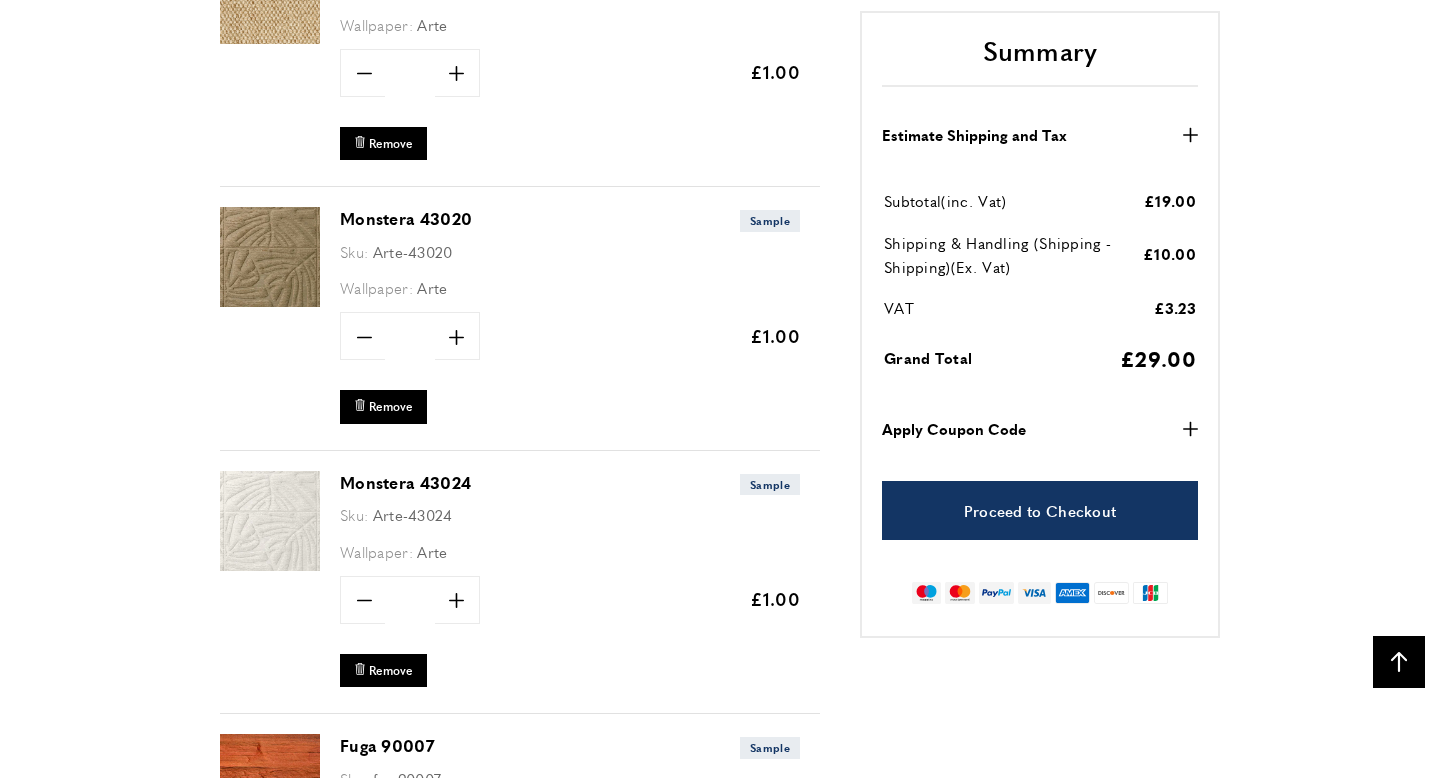 click at bounding box center (270, 521) 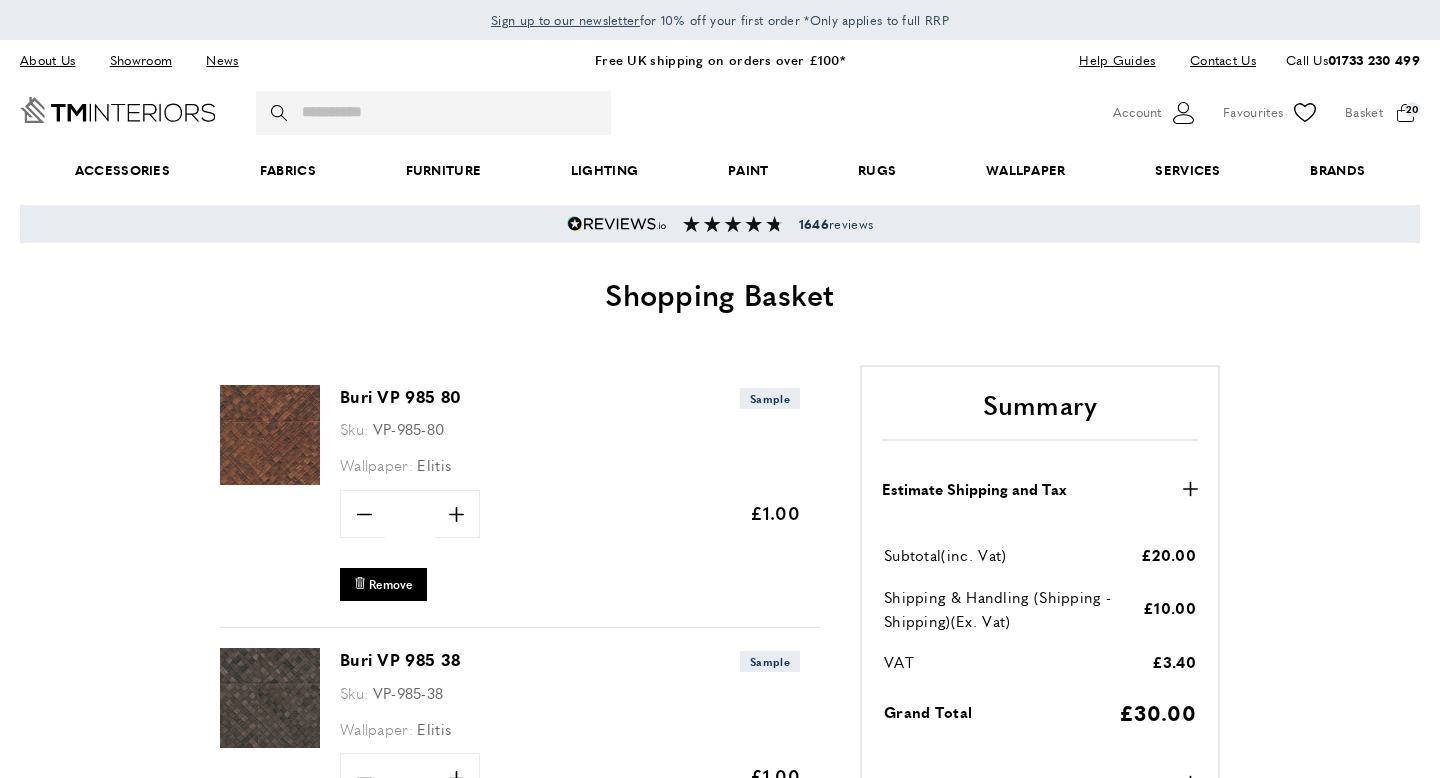 scroll, scrollTop: 0, scrollLeft: 0, axis: both 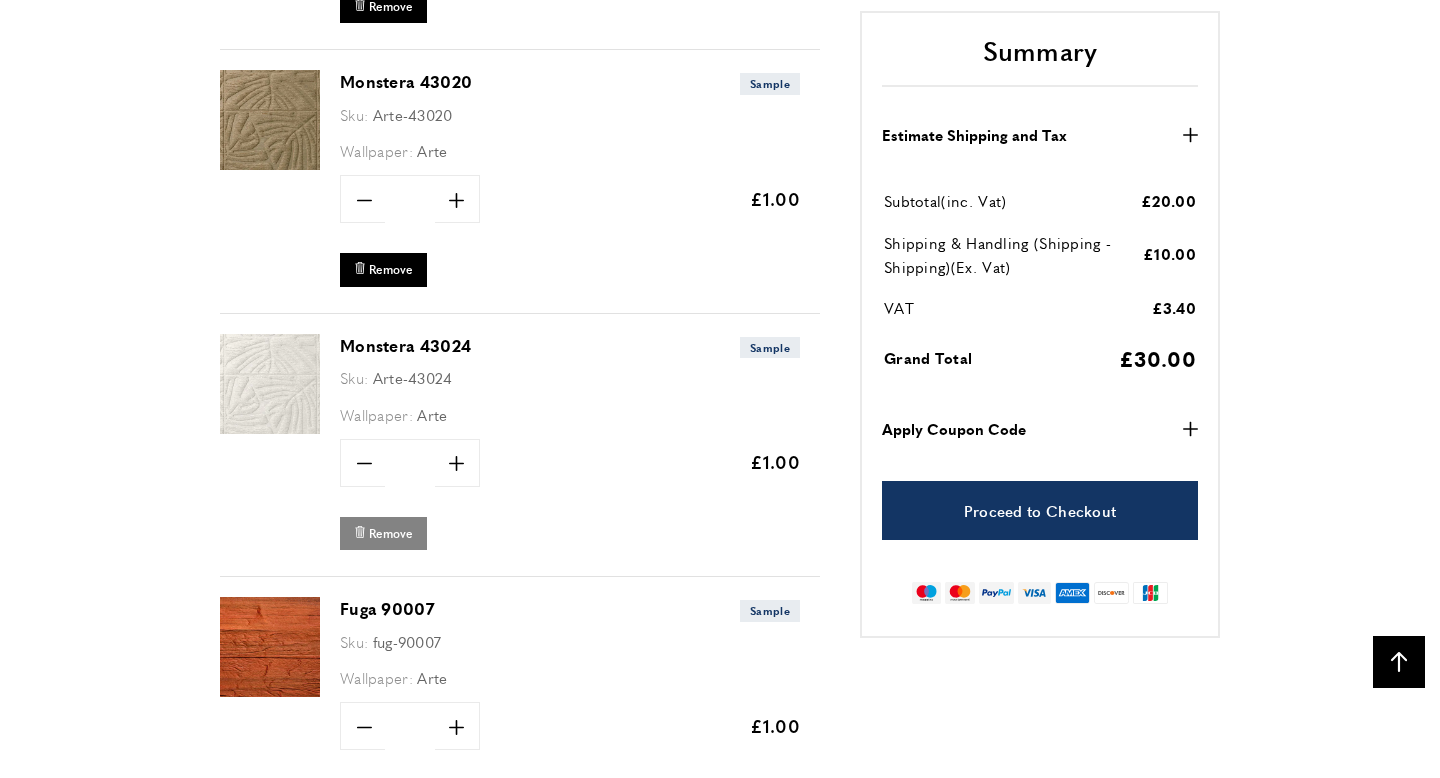 click on "Remove" at bounding box center [391, 533] 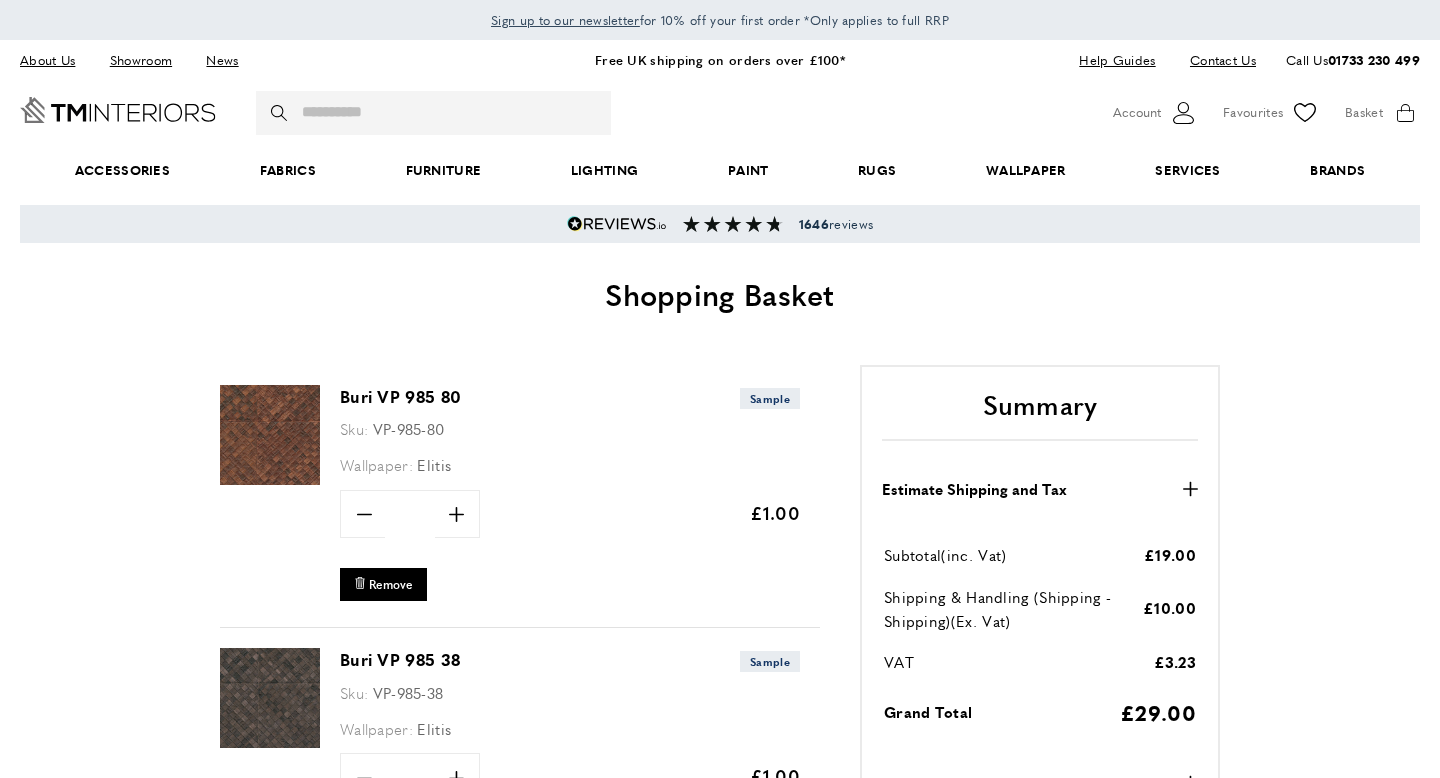 scroll, scrollTop: 0, scrollLeft: 0, axis: both 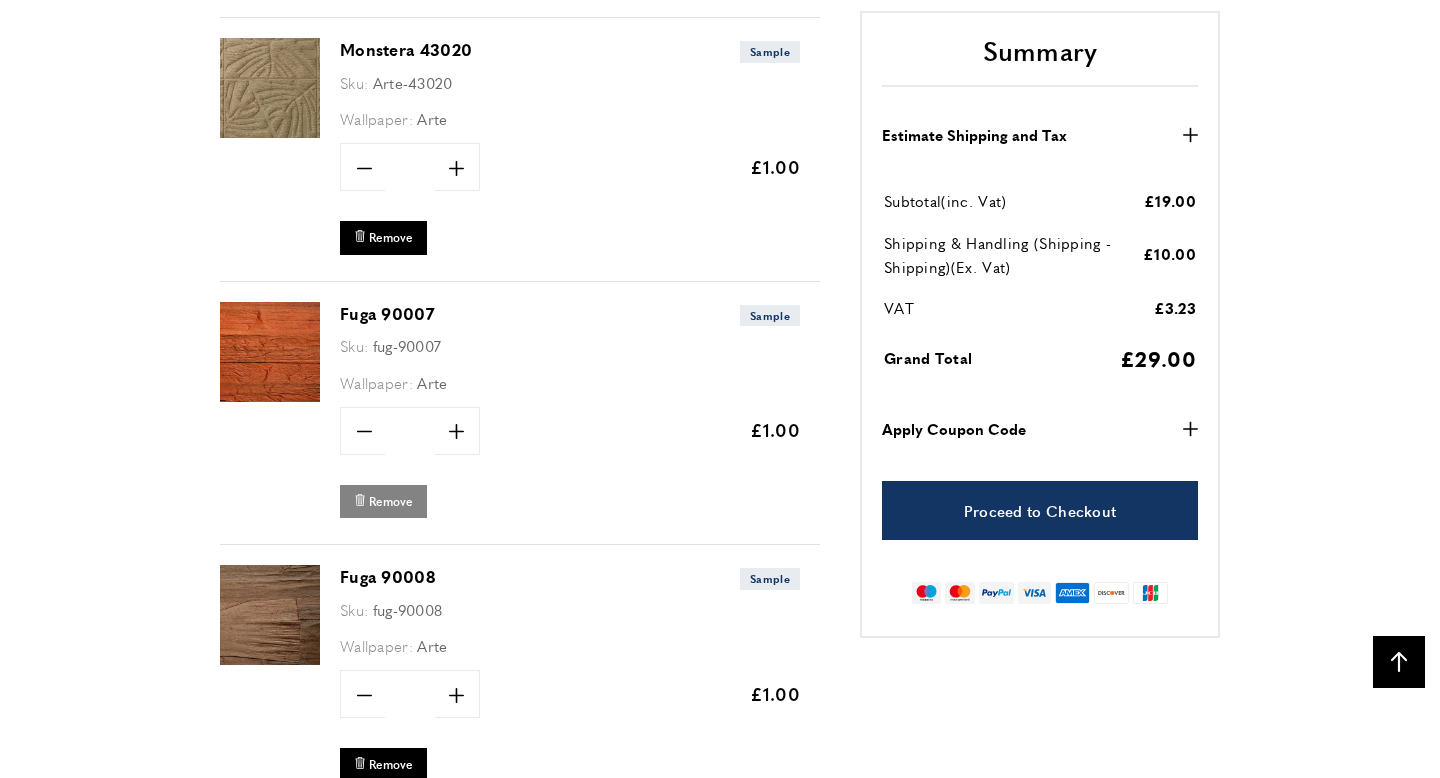 click on "Remove" at bounding box center (391, 501) 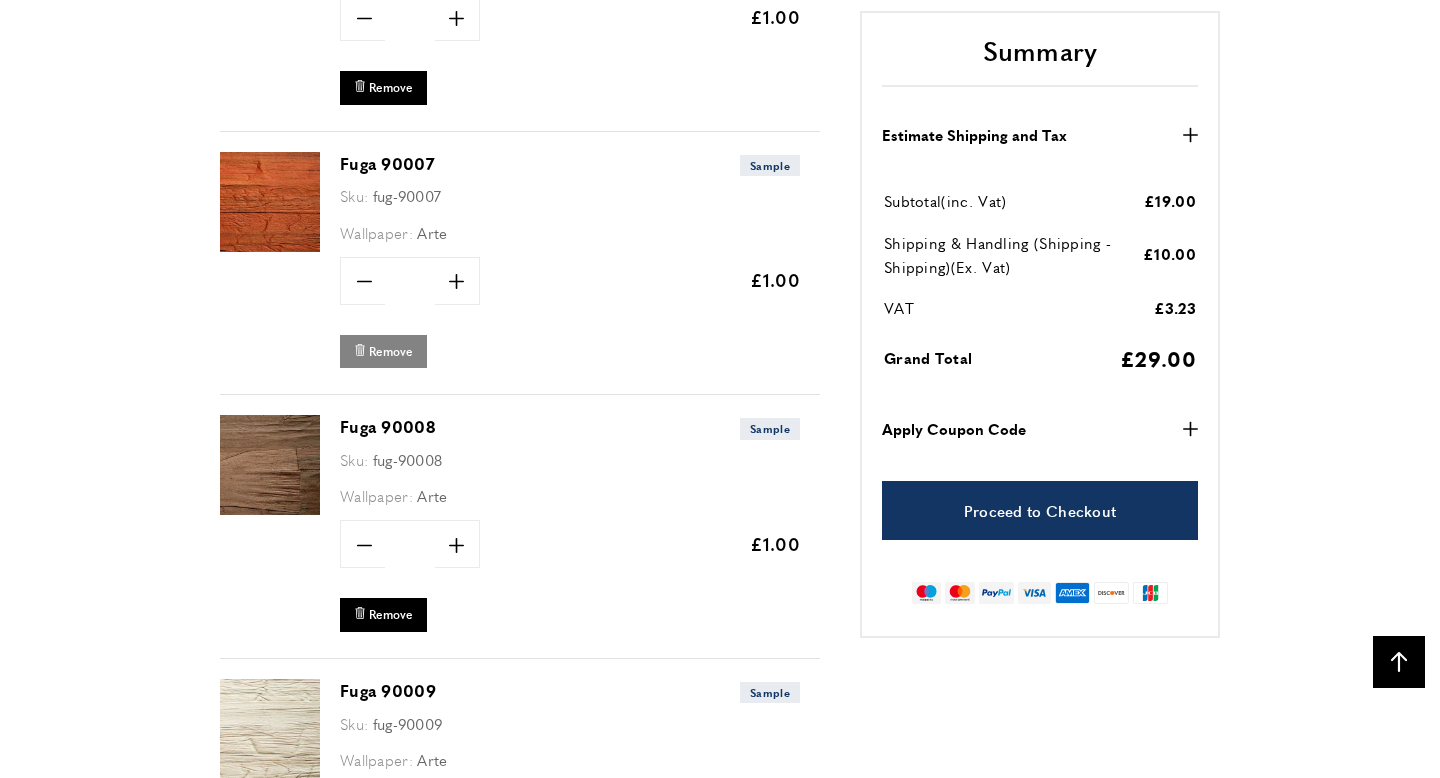 scroll, scrollTop: 2881, scrollLeft: 0, axis: vertical 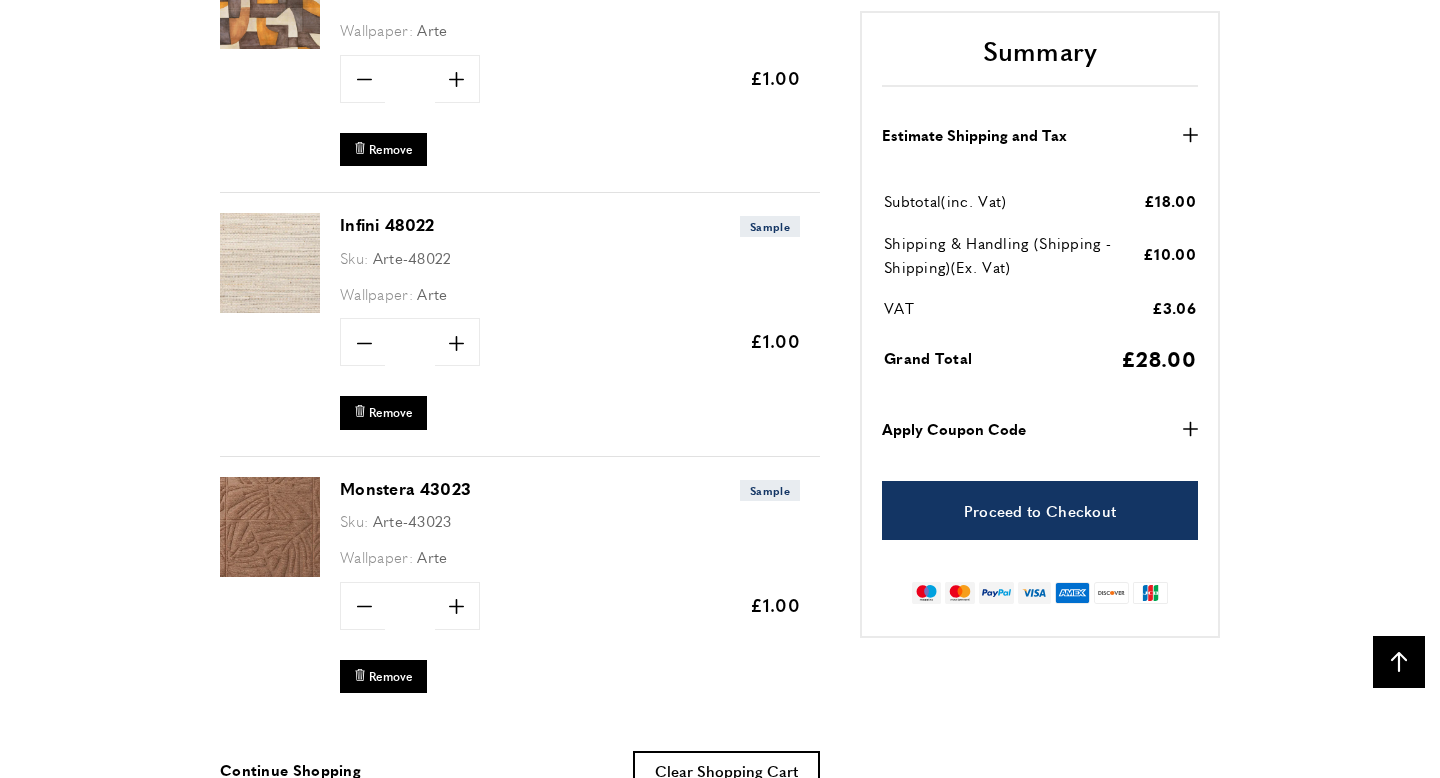 click at bounding box center [270, 263] 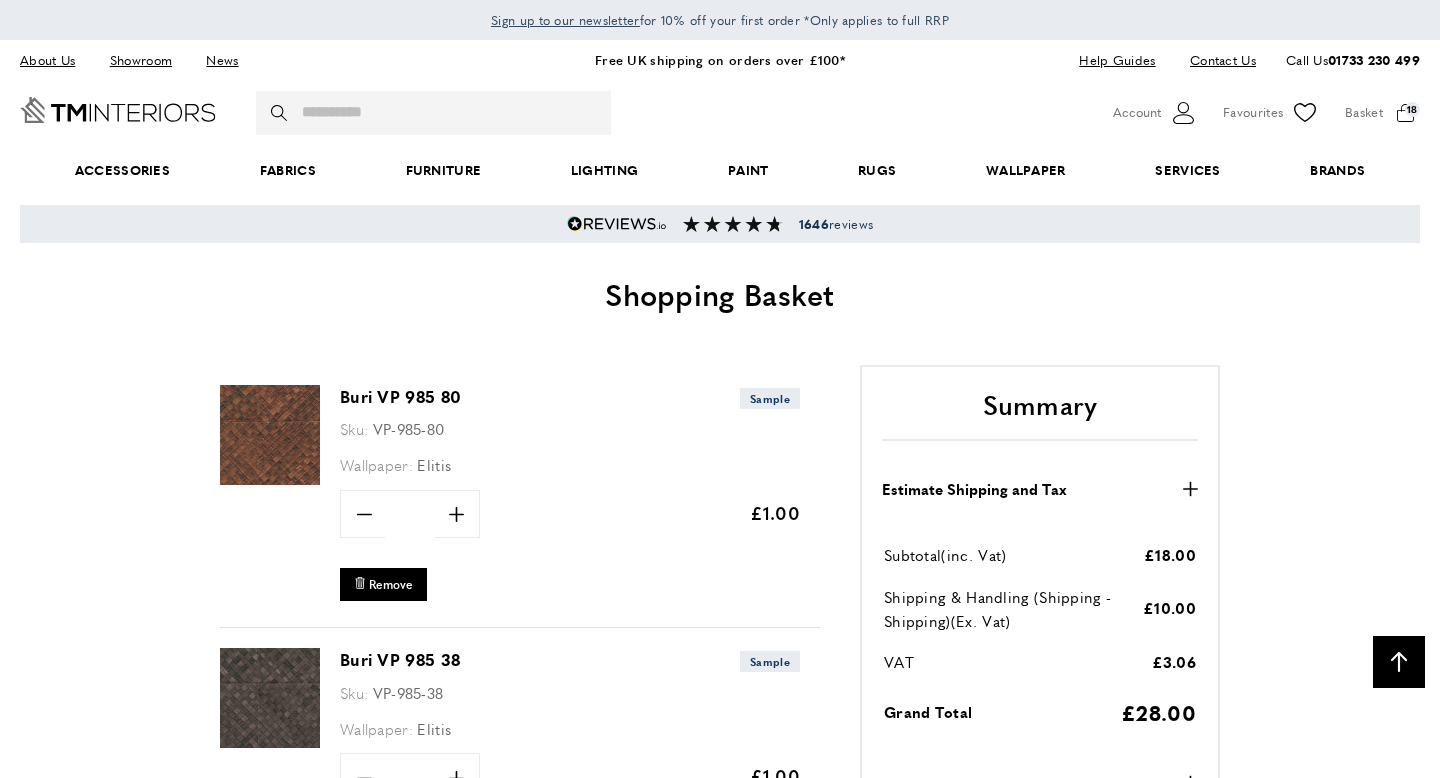 scroll, scrollTop: 4437, scrollLeft: 0, axis: vertical 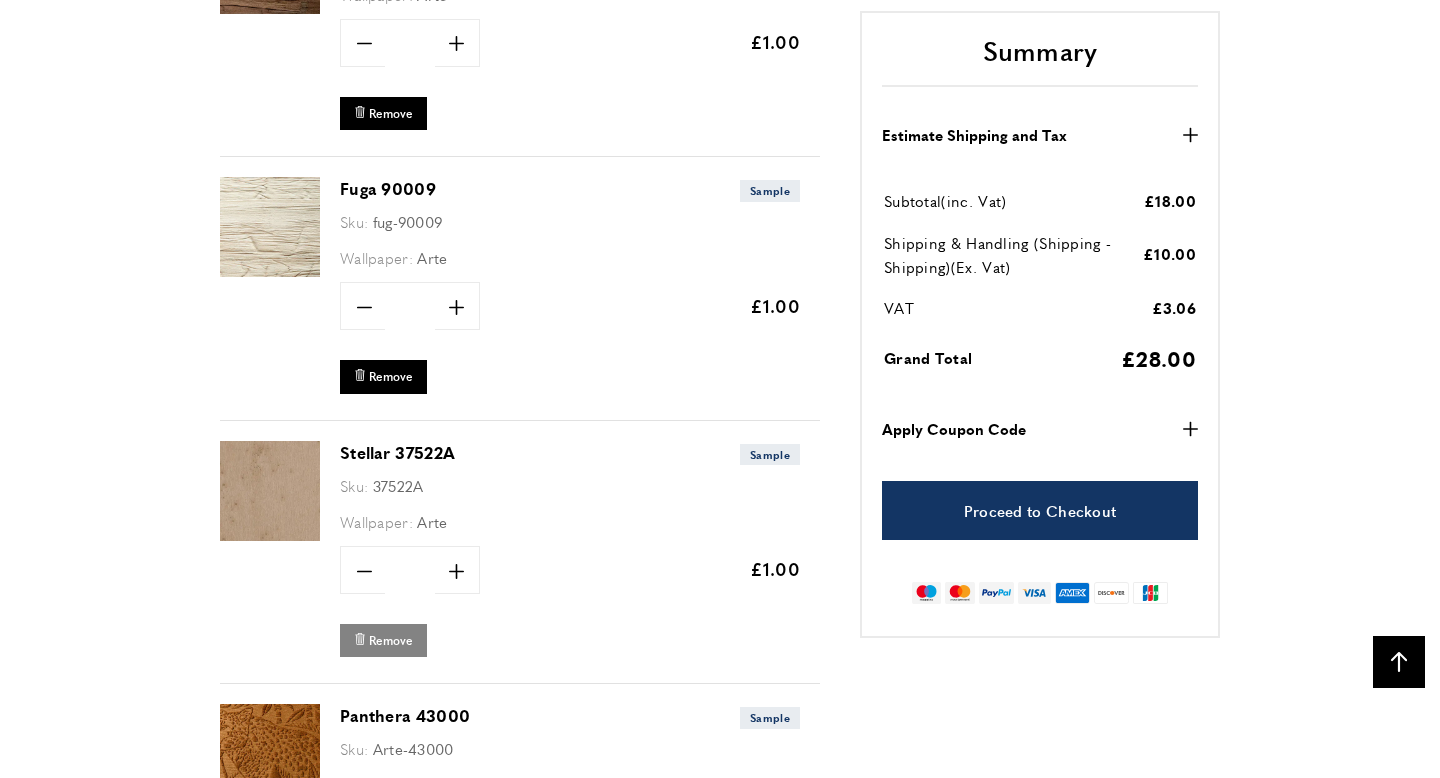 click on "Remove" at bounding box center (391, 640) 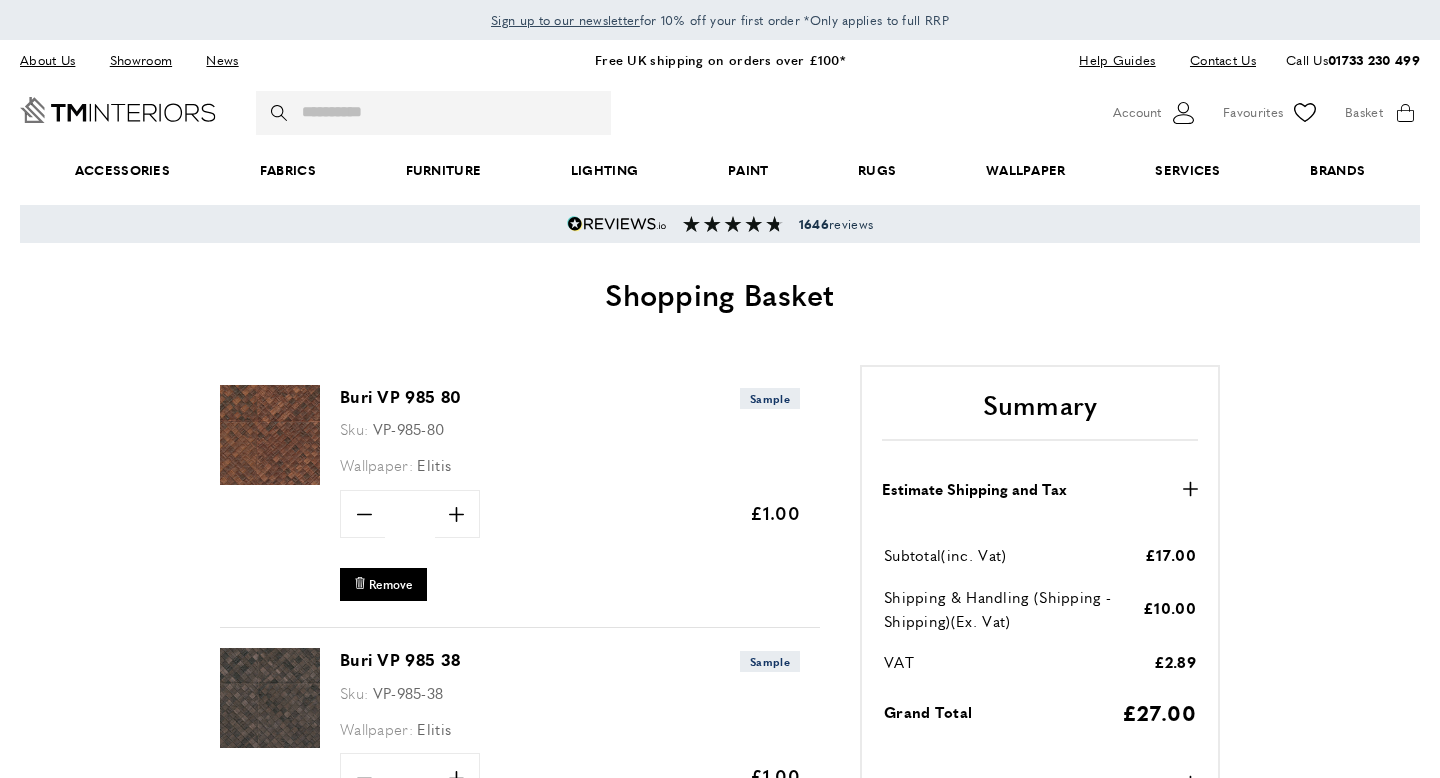 scroll, scrollTop: 0, scrollLeft: 0, axis: both 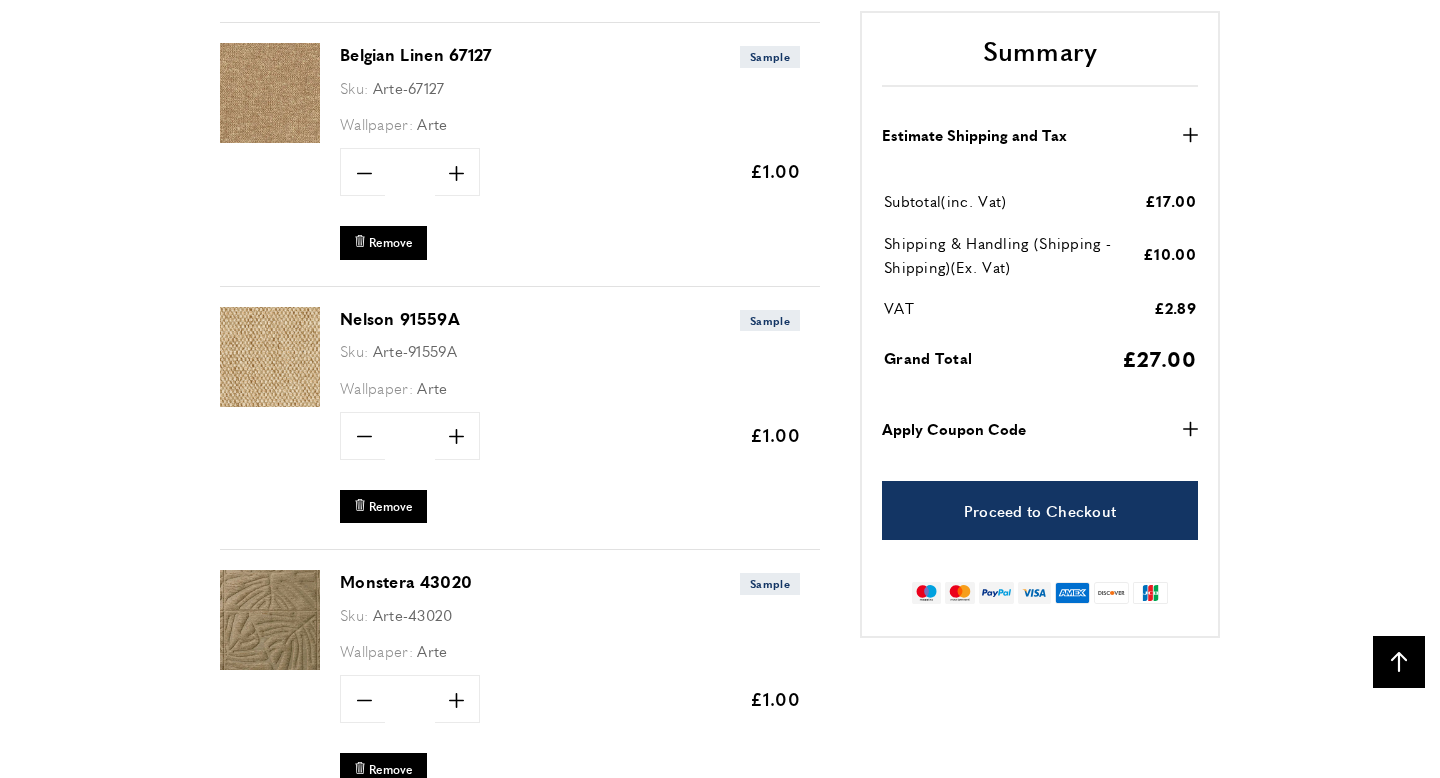 click at bounding box center (270, 357) 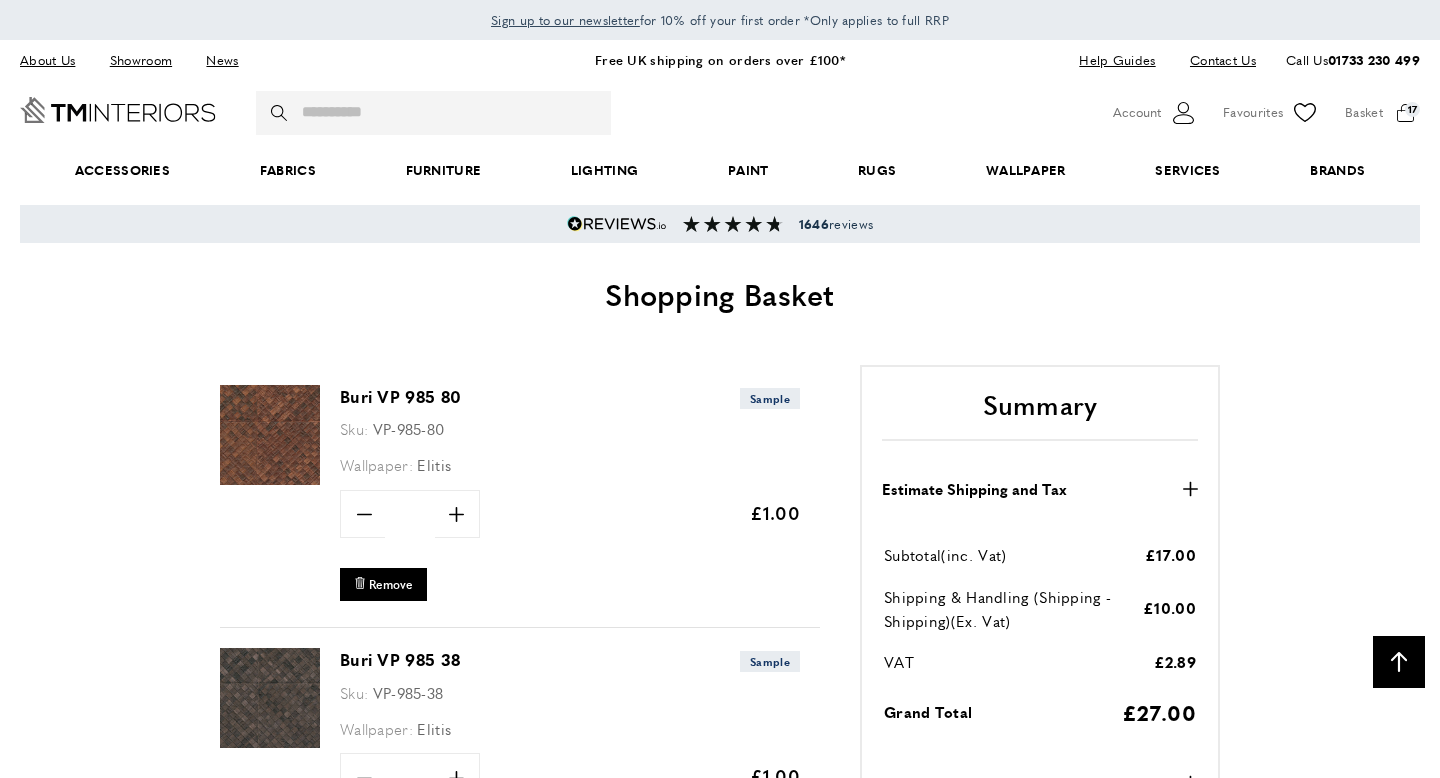 scroll, scrollTop: 2186, scrollLeft: 0, axis: vertical 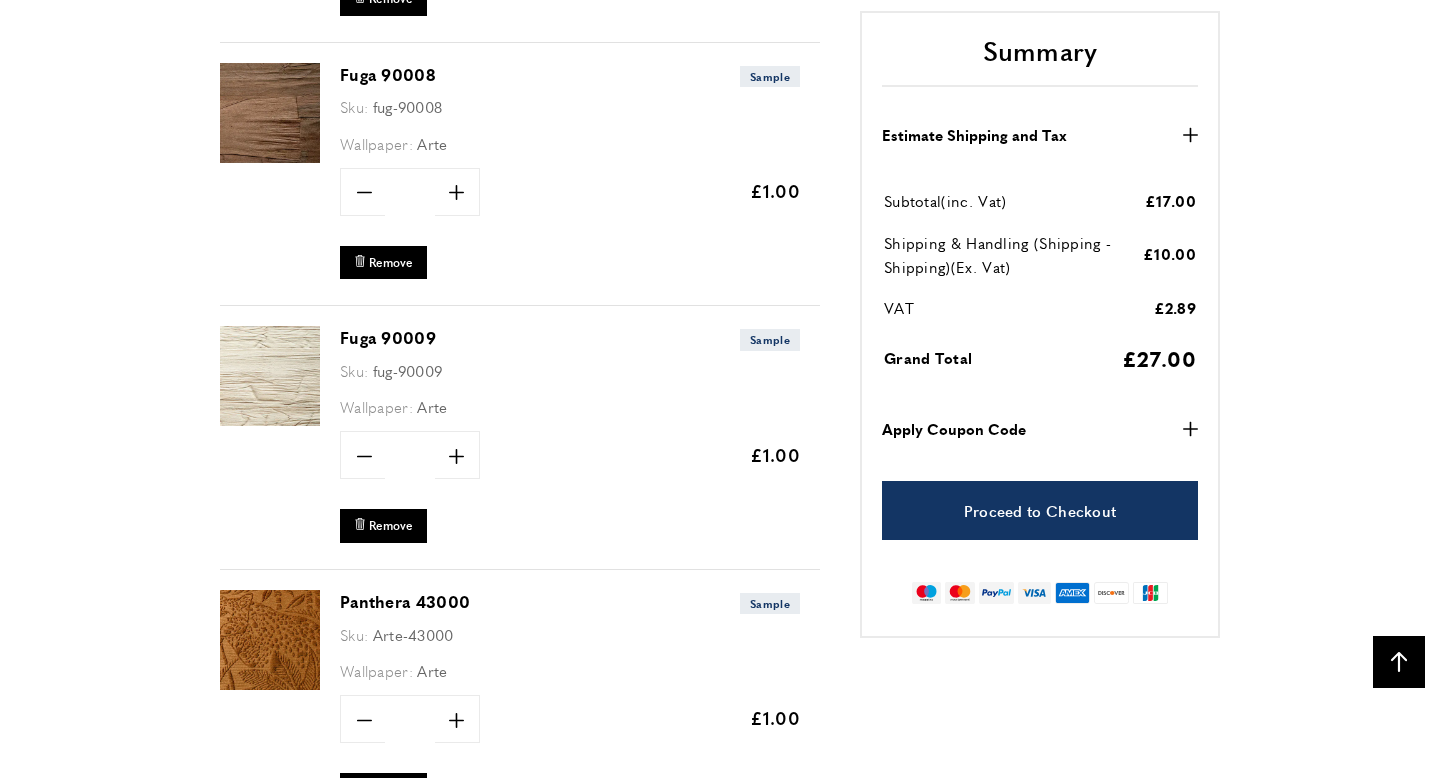 click at bounding box center (270, 376) 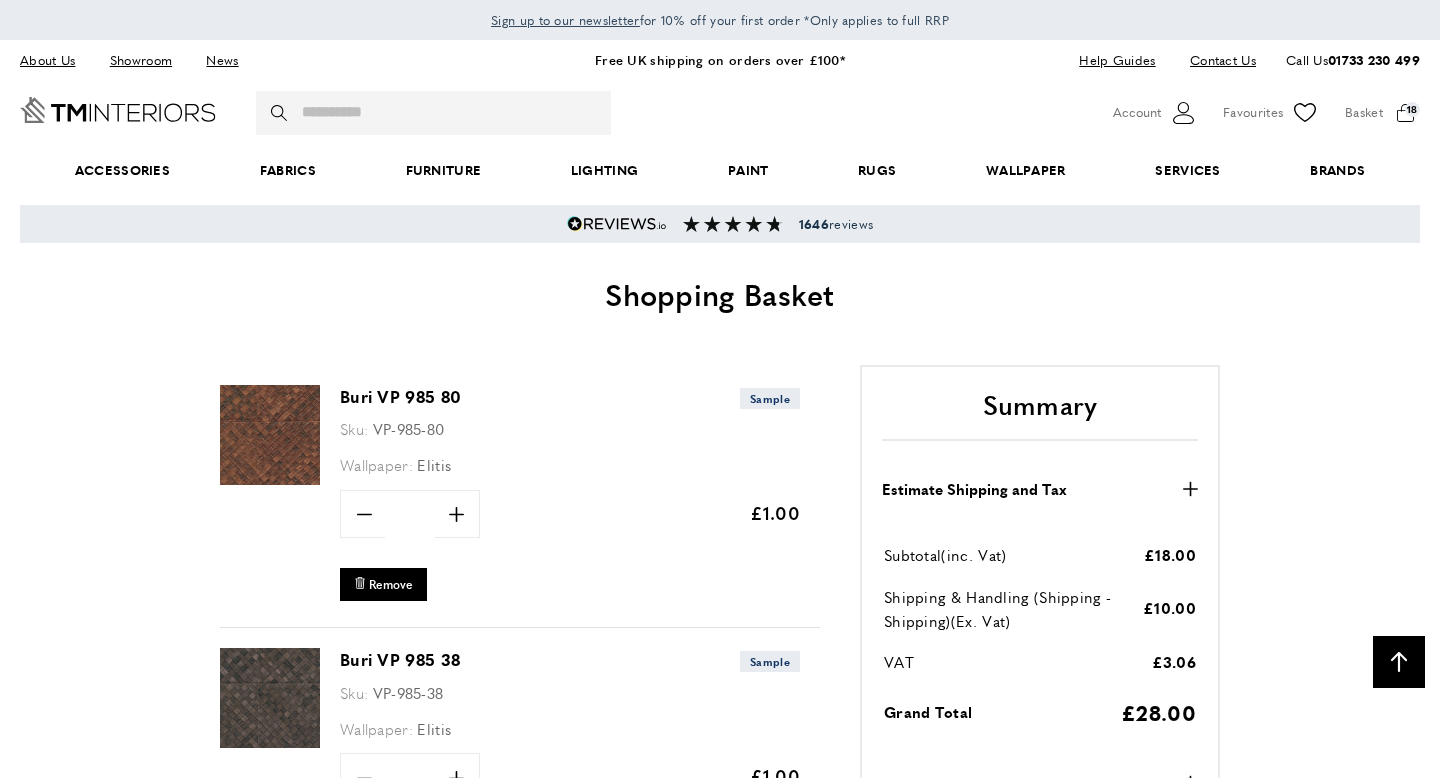 scroll, scrollTop: 2957, scrollLeft: 0, axis: vertical 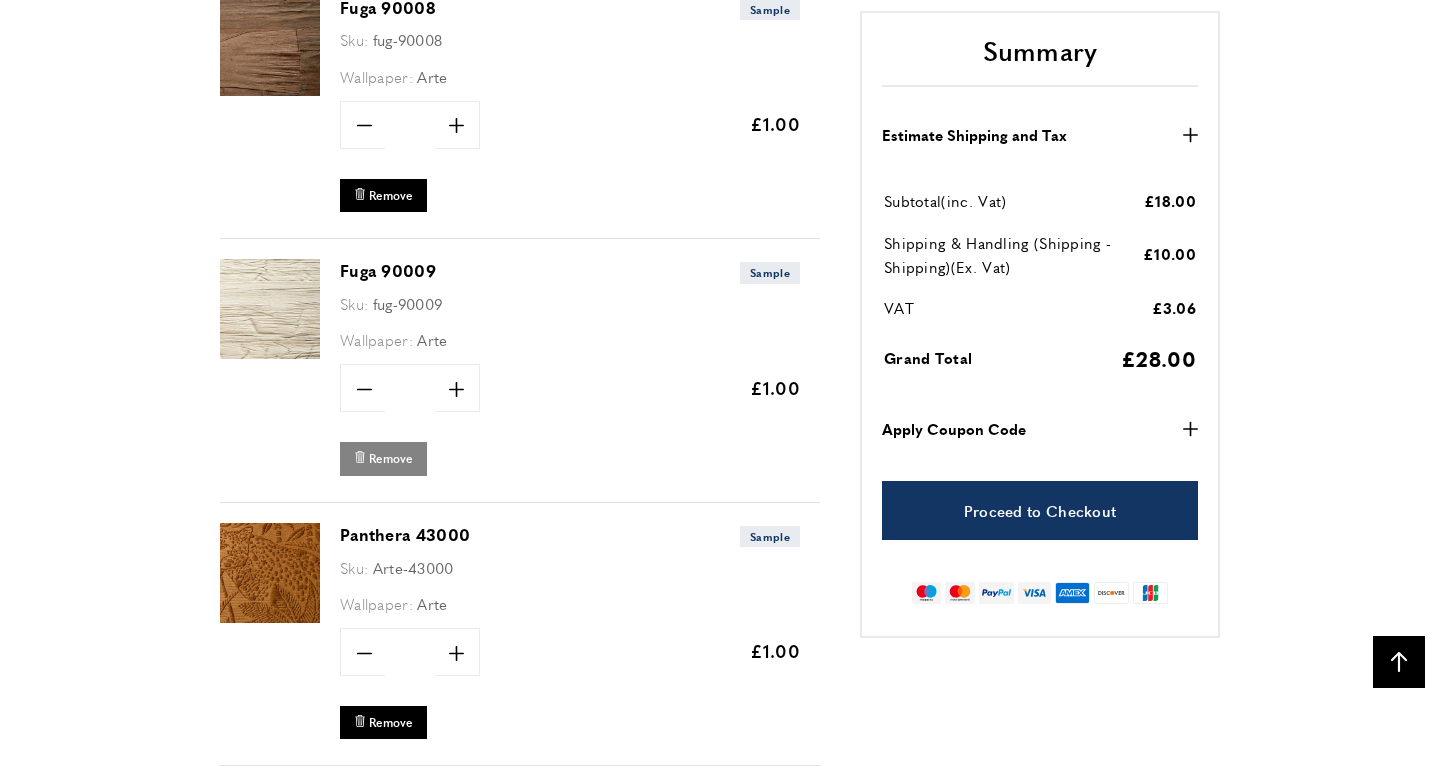 click on "Remove" at bounding box center (391, 458) 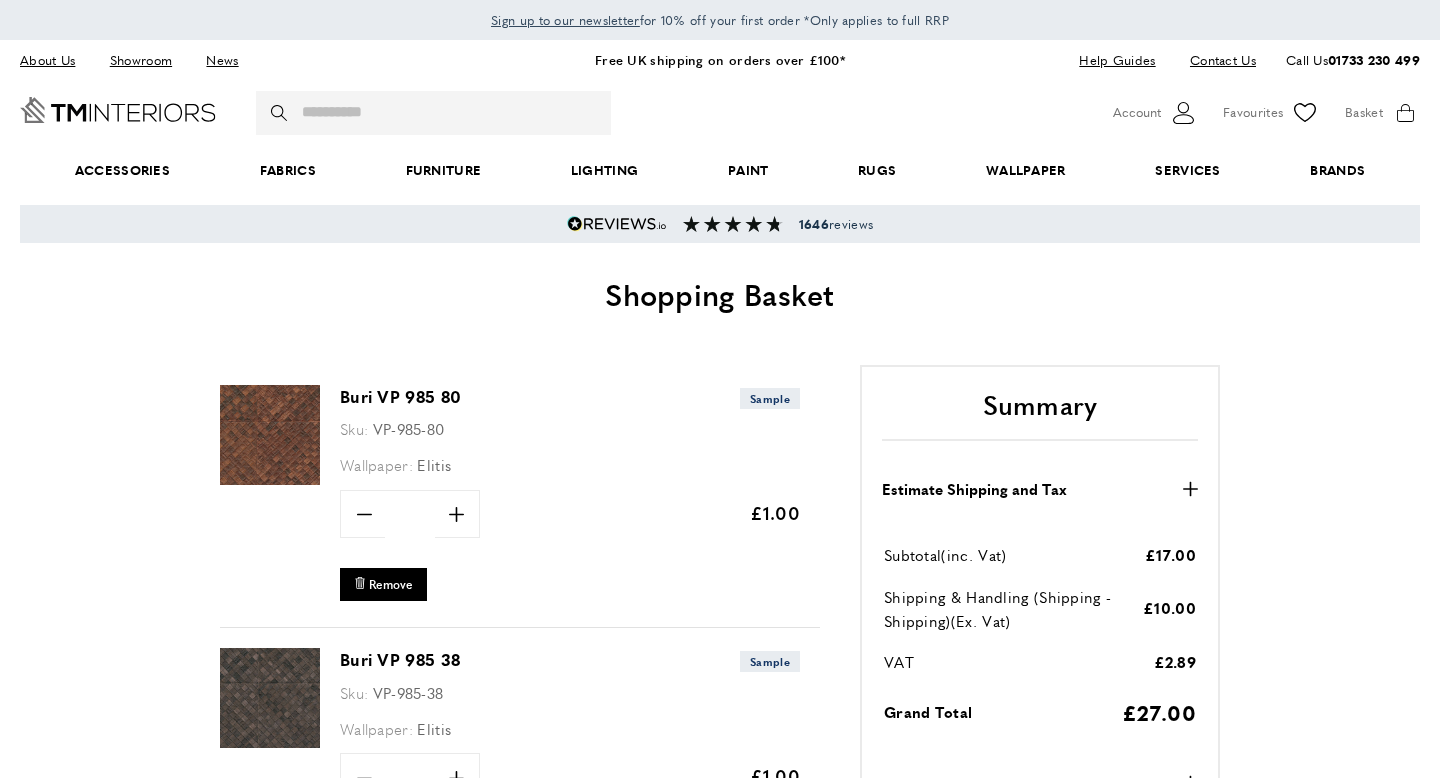 scroll, scrollTop: 0, scrollLeft: 0, axis: both 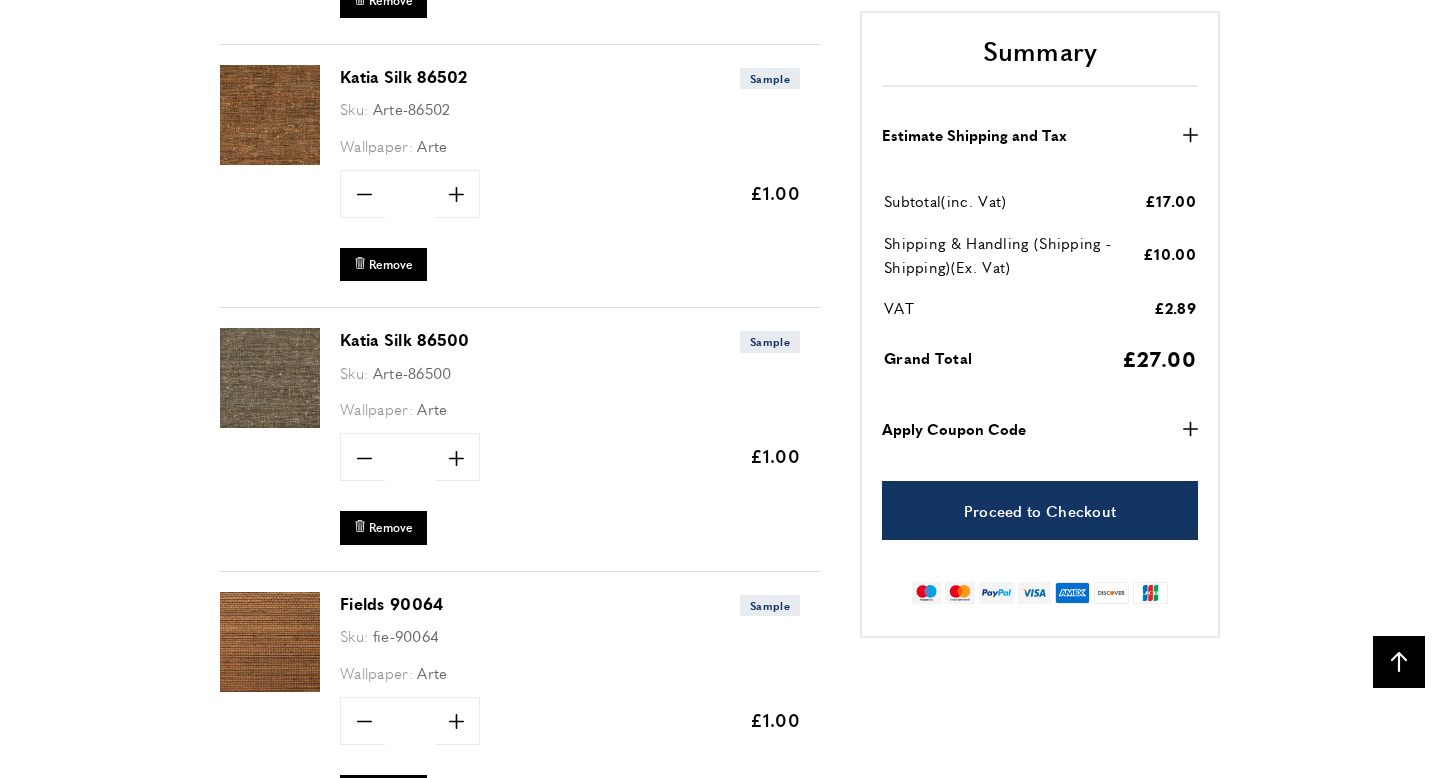 click at bounding box center (270, 378) 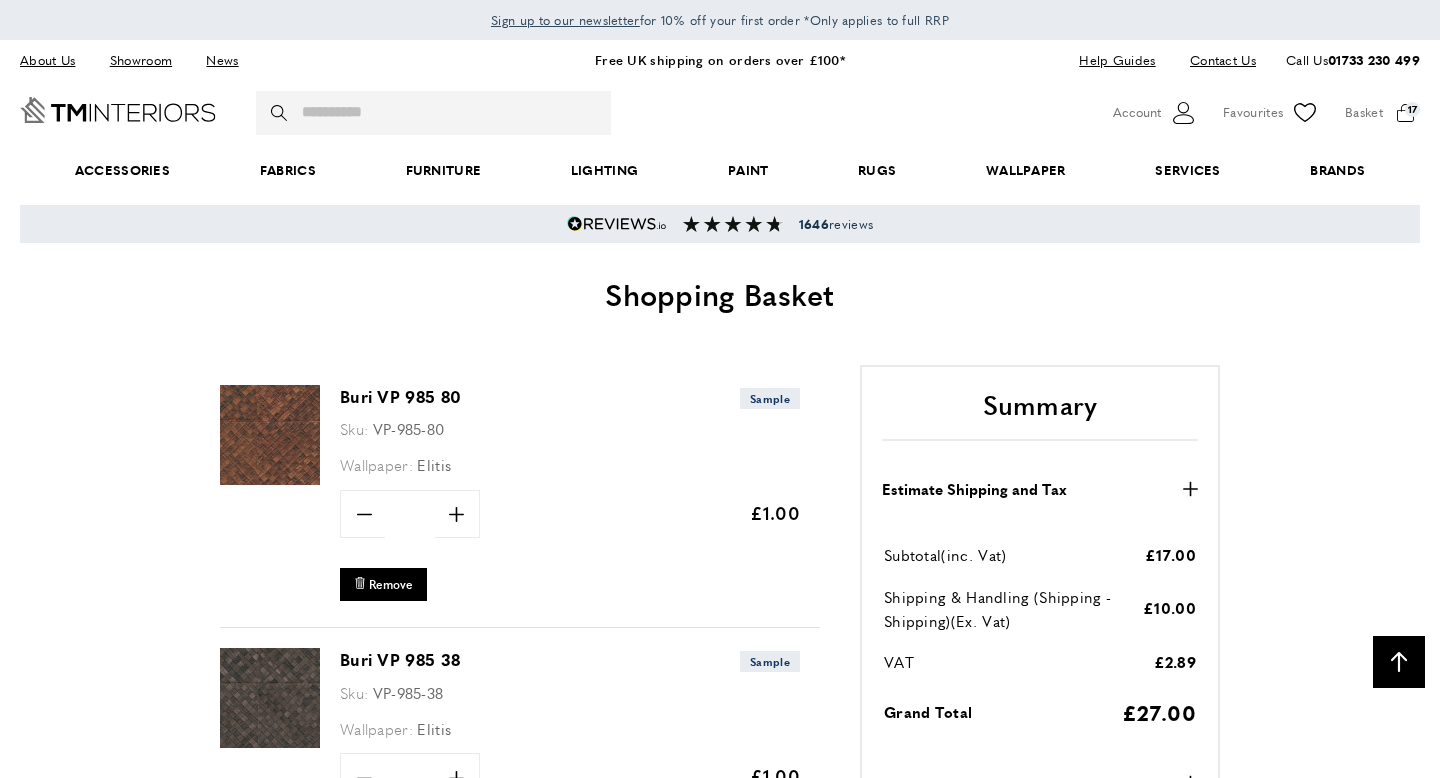 scroll, scrollTop: 1339, scrollLeft: 0, axis: vertical 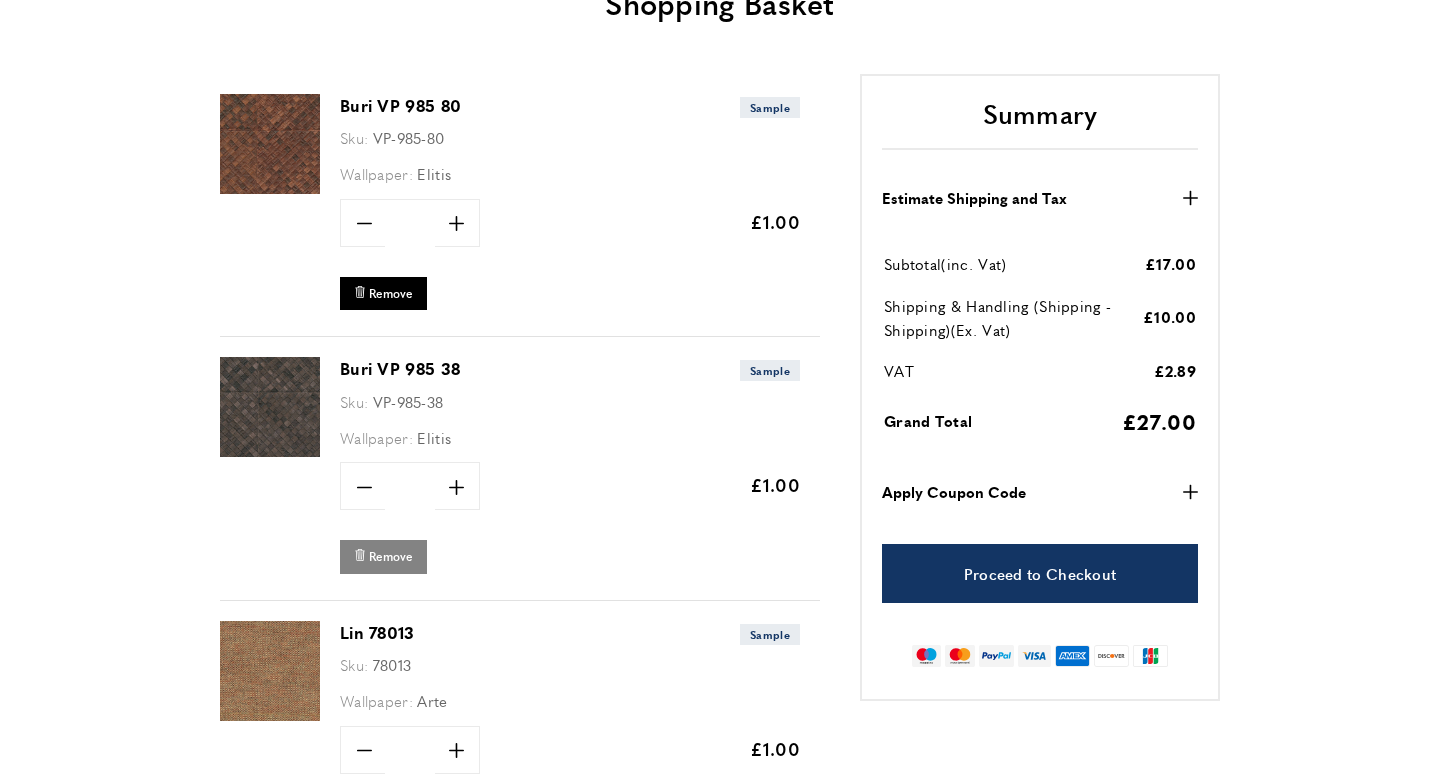 click on "Remove" at bounding box center [391, 556] 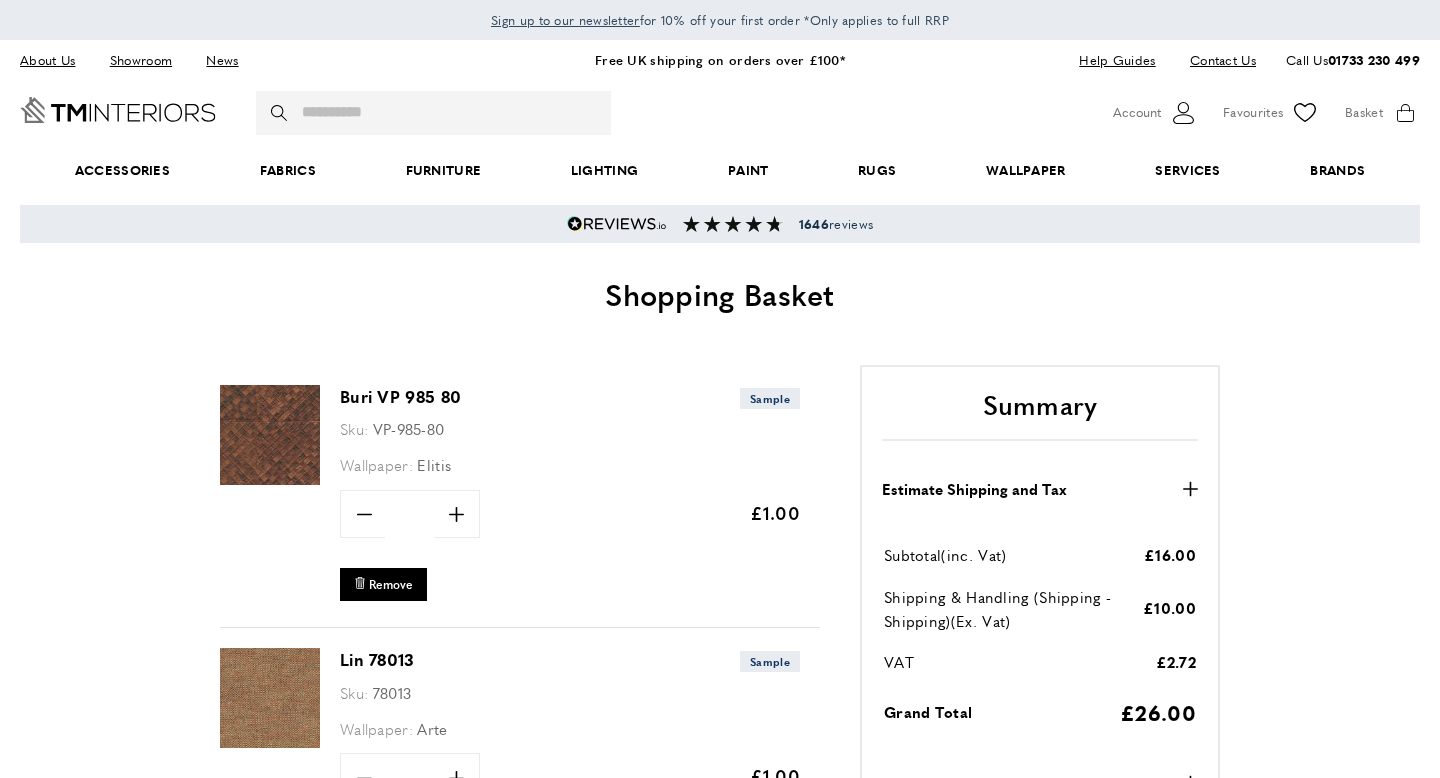 scroll, scrollTop: 0, scrollLeft: 0, axis: both 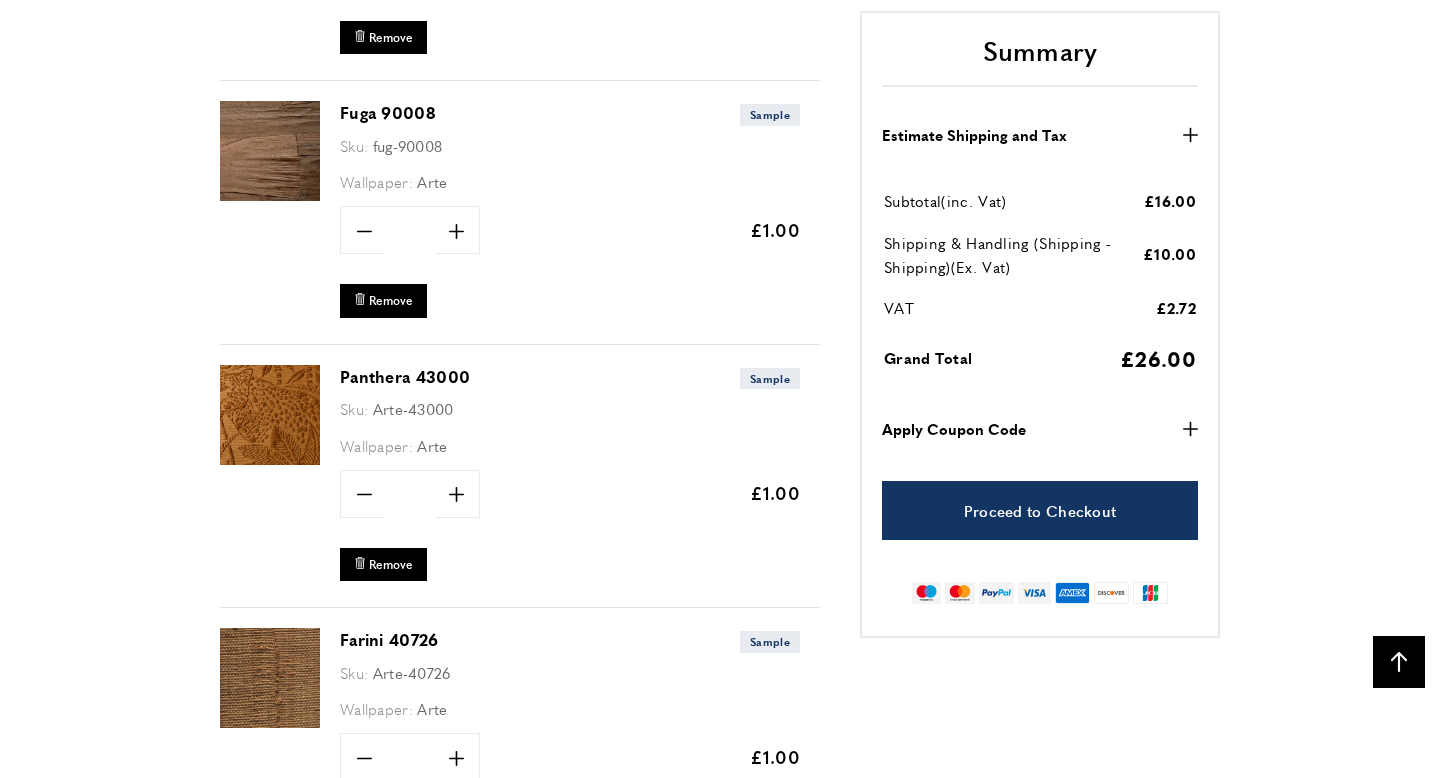 click at bounding box center [270, 415] 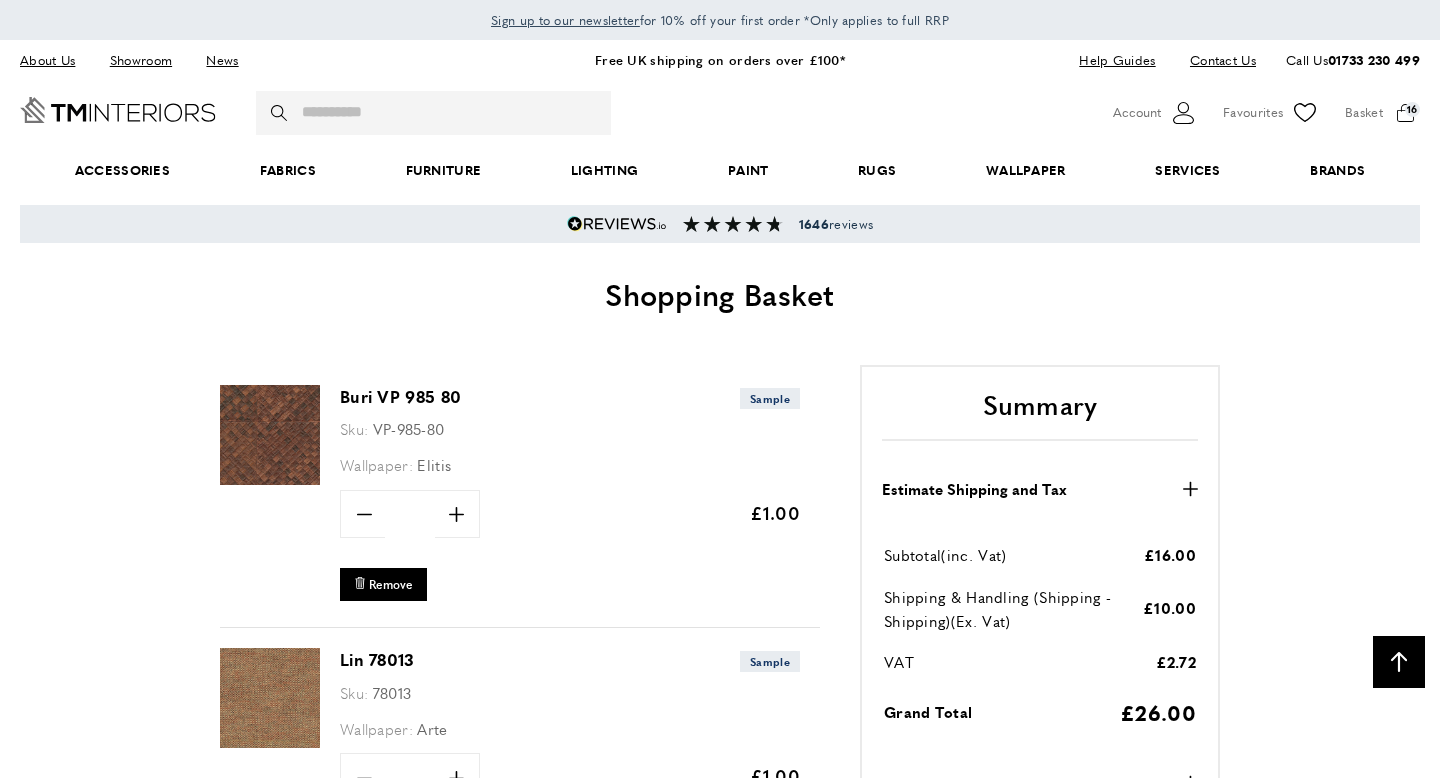 scroll, scrollTop: 2655, scrollLeft: 0, axis: vertical 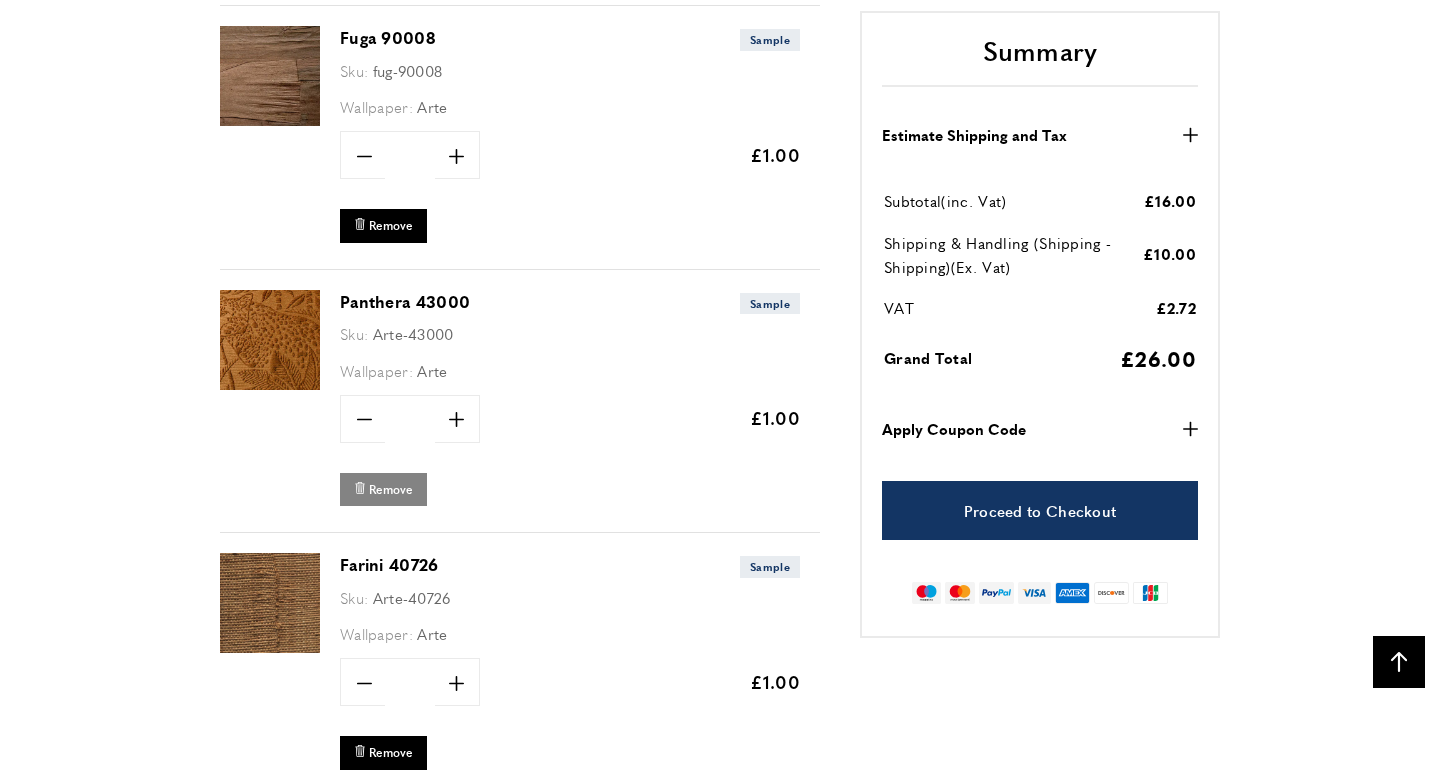 click on "Remove" at bounding box center [391, 489] 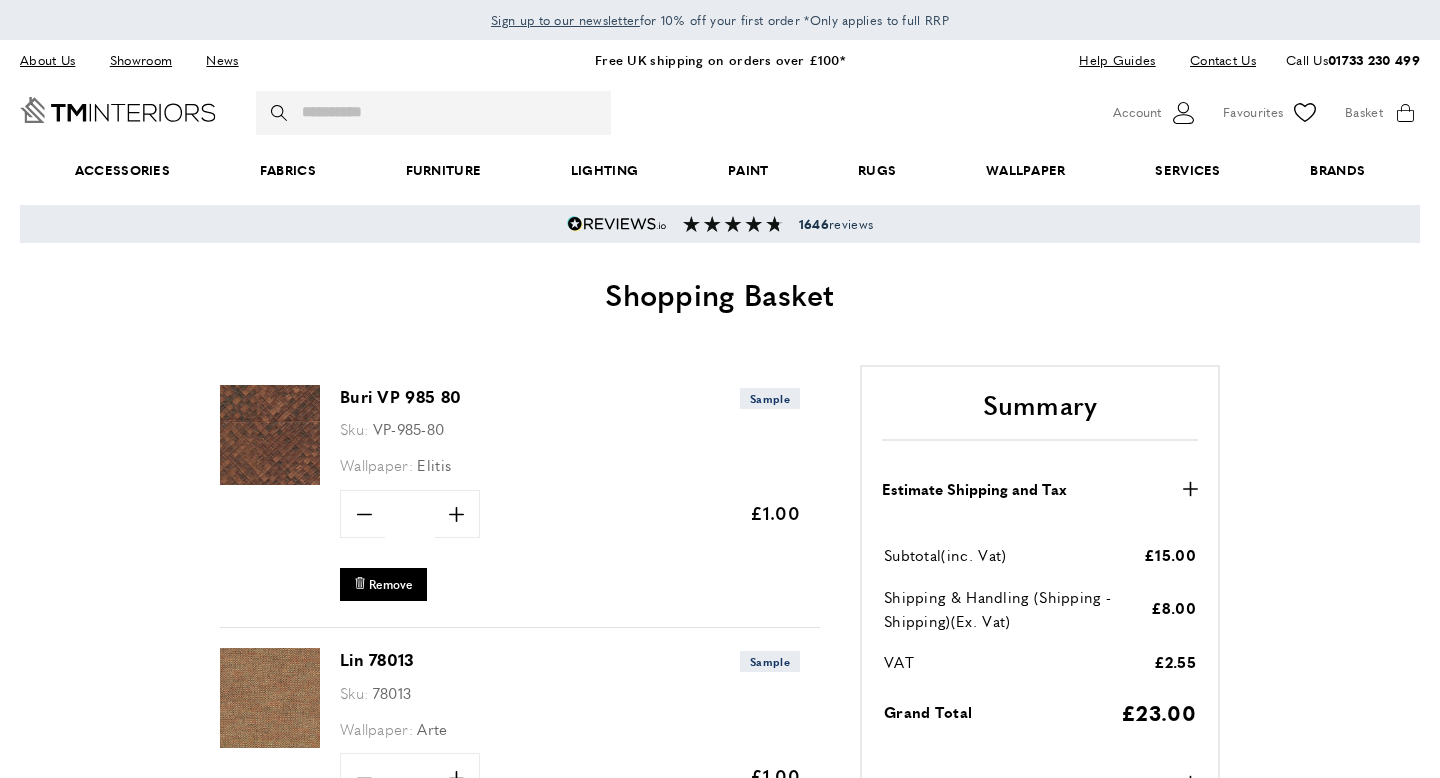 scroll, scrollTop: 0, scrollLeft: 0, axis: both 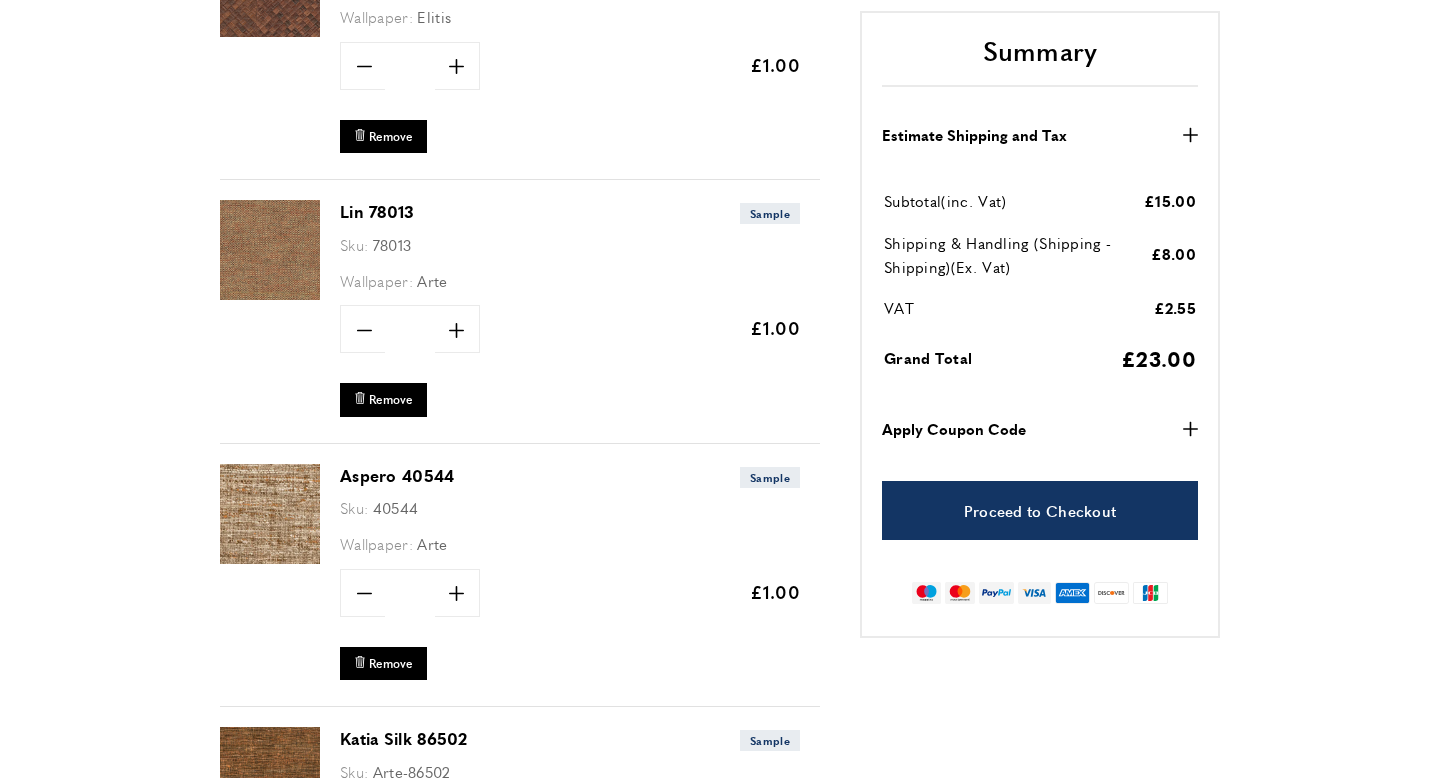 click at bounding box center [270, 250] 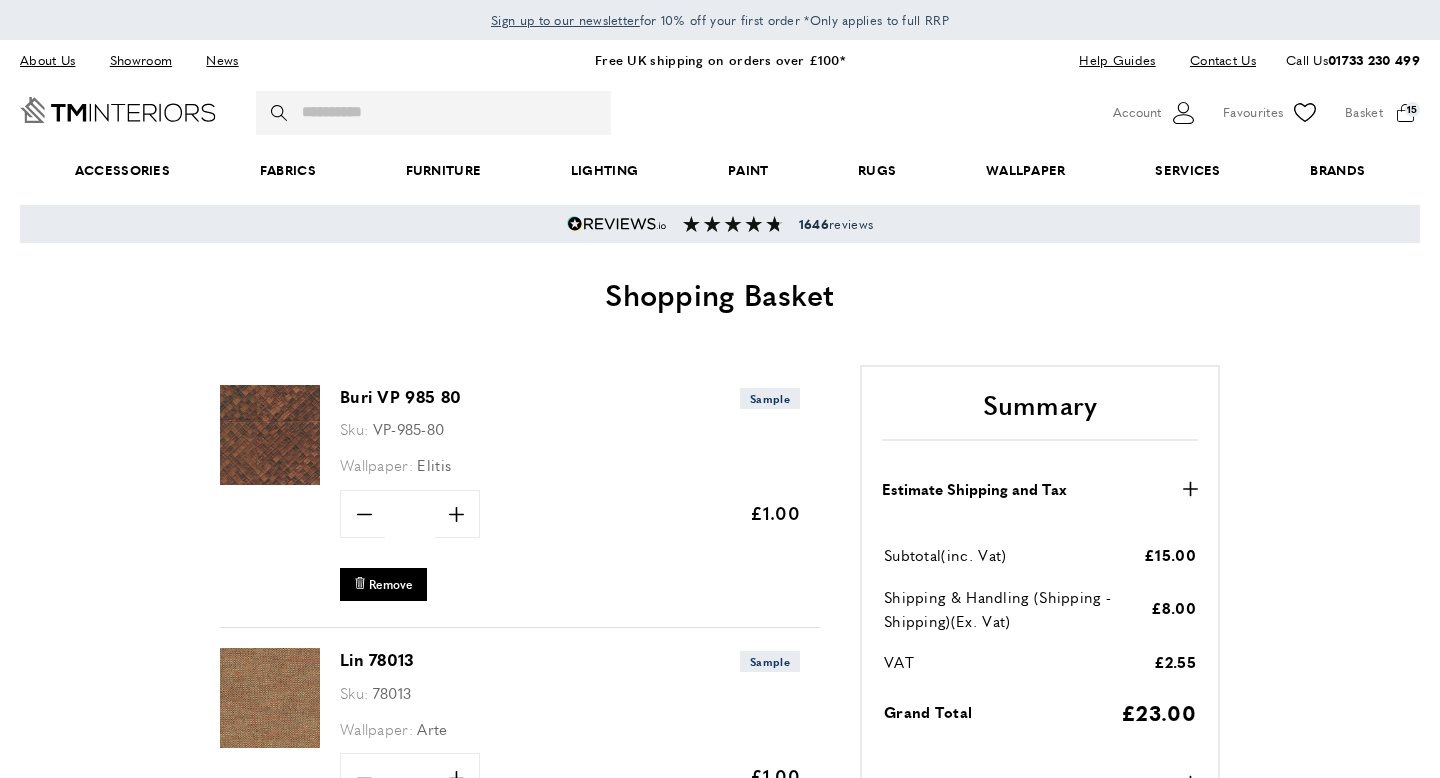 scroll, scrollTop: 448, scrollLeft: 0, axis: vertical 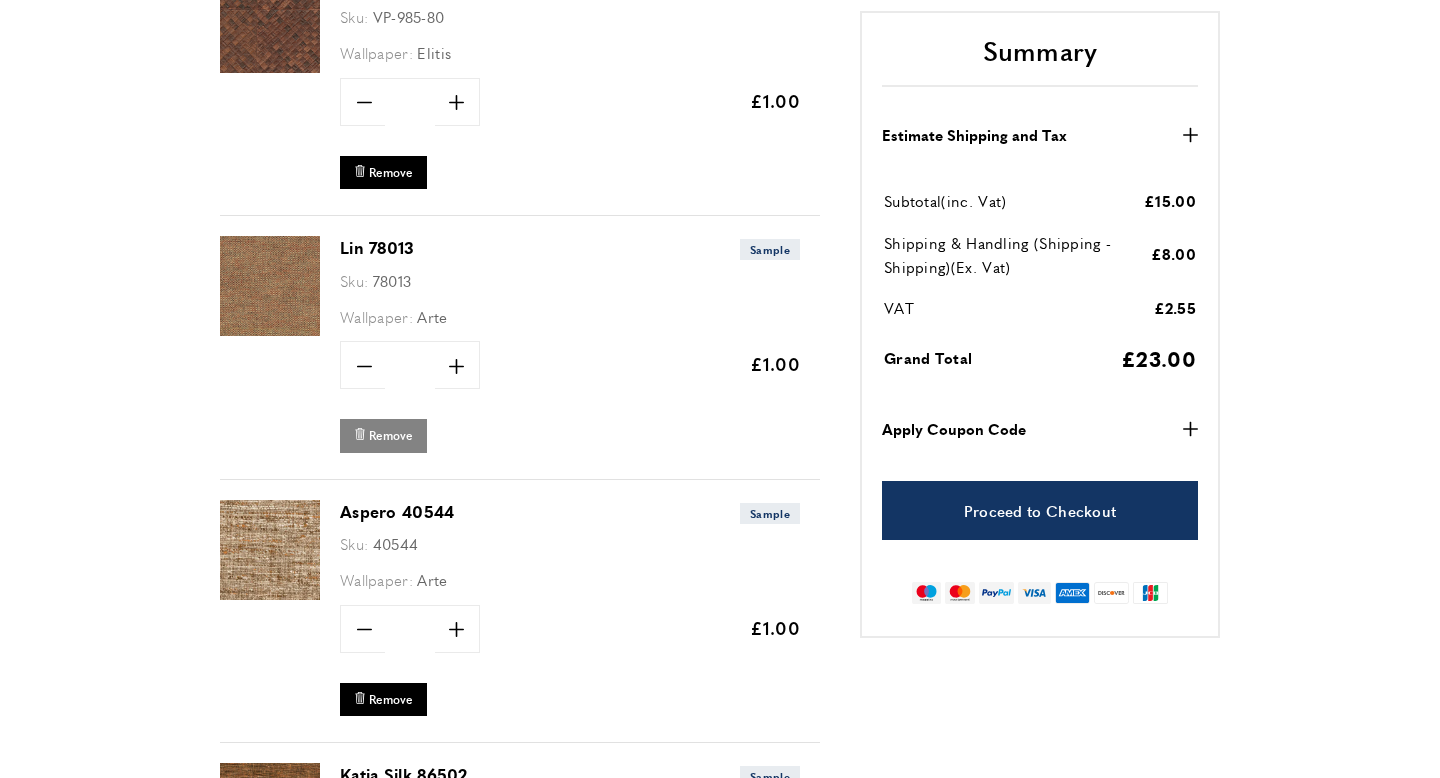 click on "Remove" at bounding box center (391, 435) 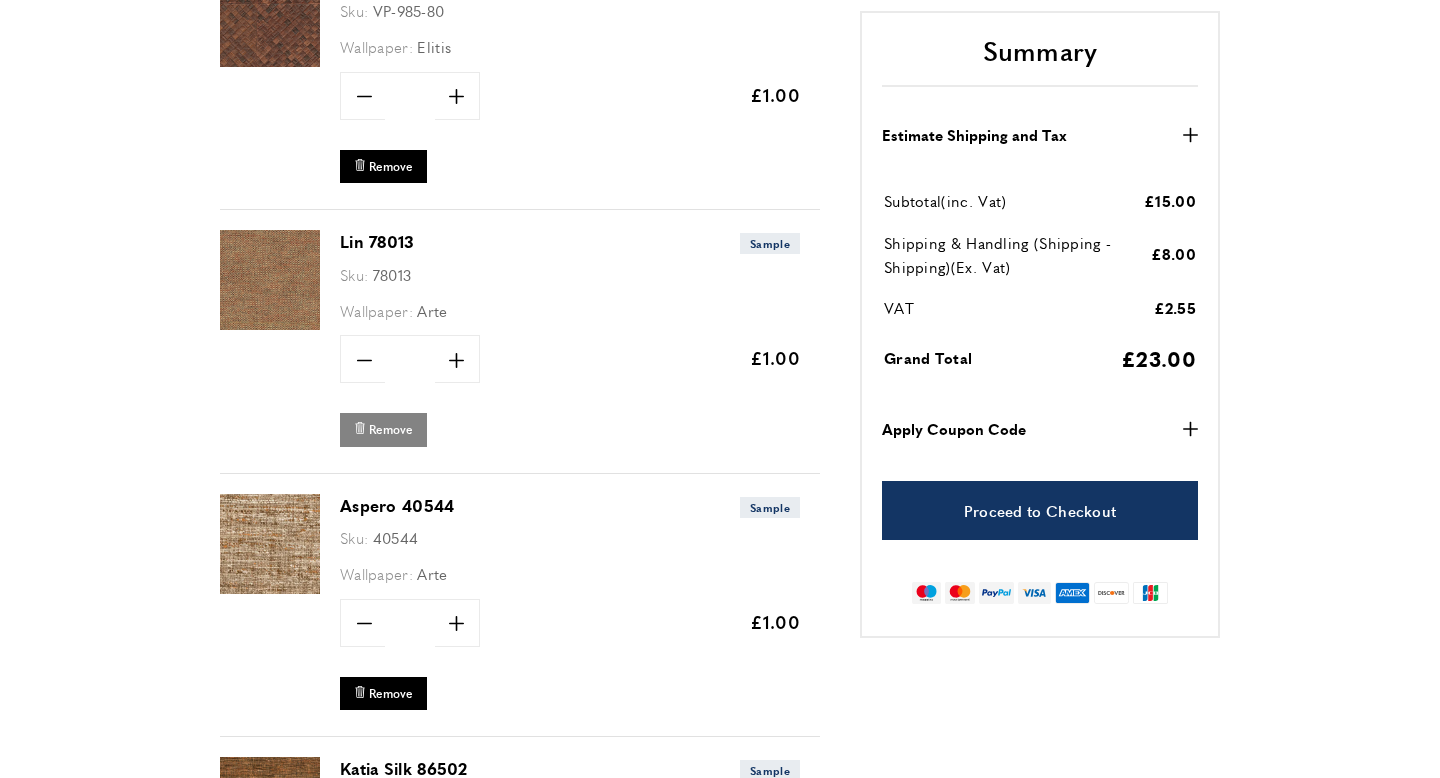 scroll, scrollTop: 0, scrollLeft: 281, axis: horizontal 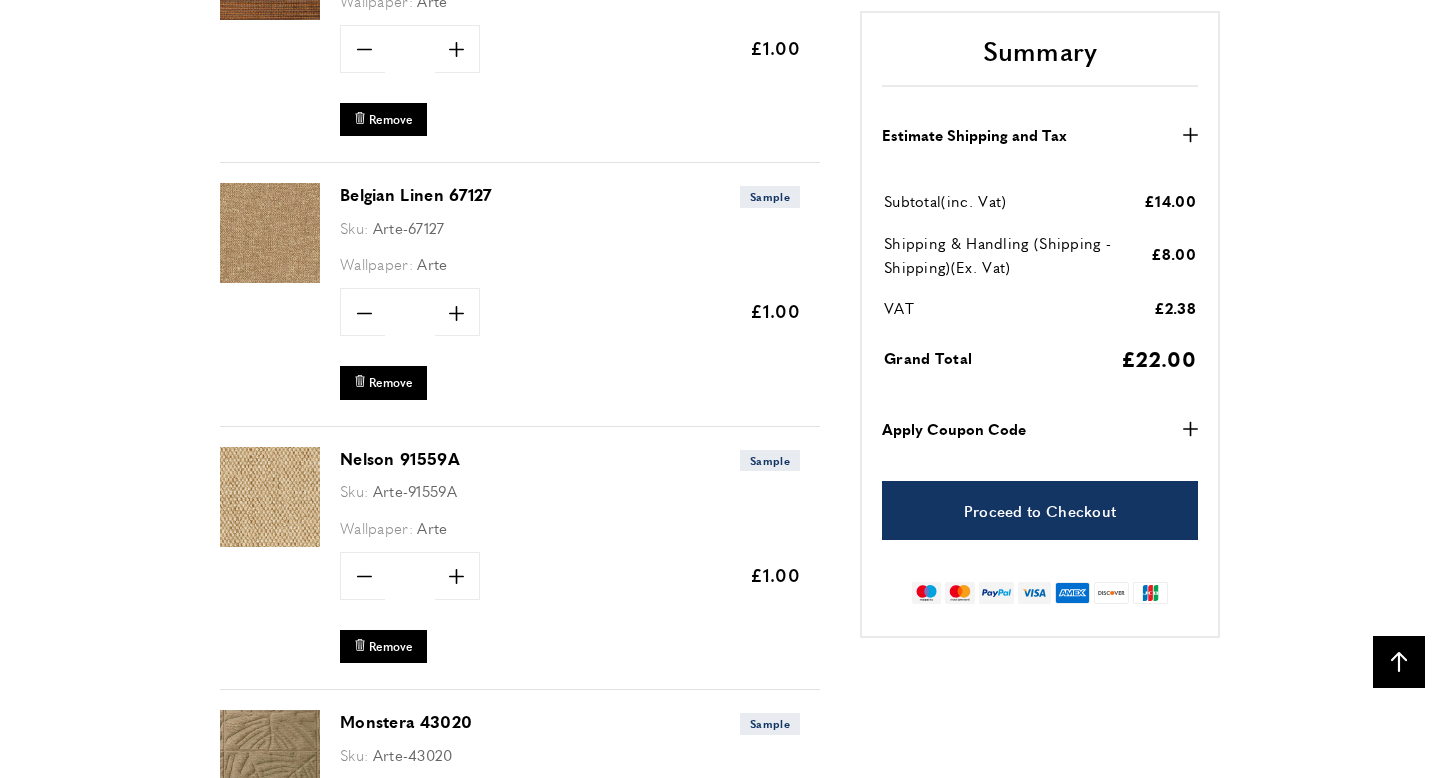 click at bounding box center [270, 497] 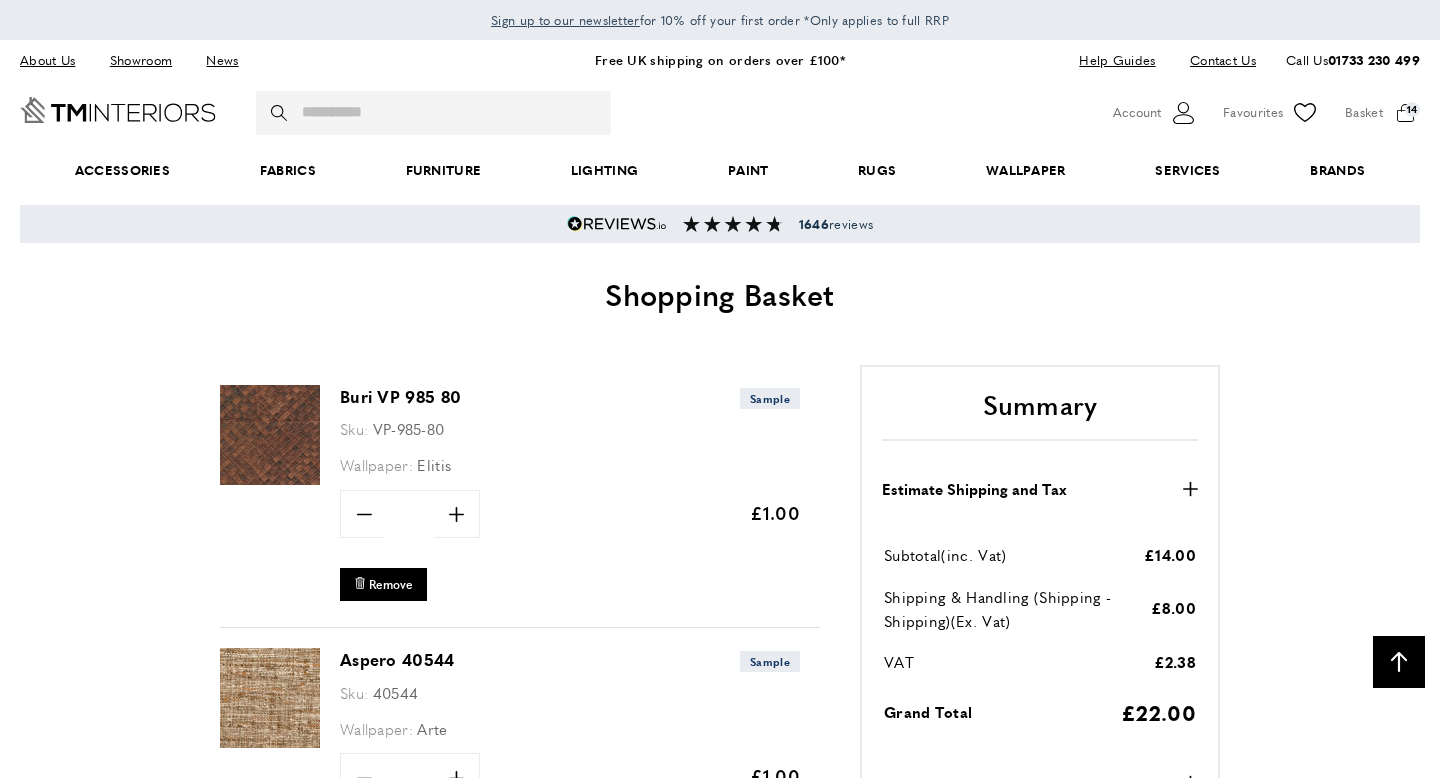 scroll, scrollTop: 1472, scrollLeft: 0, axis: vertical 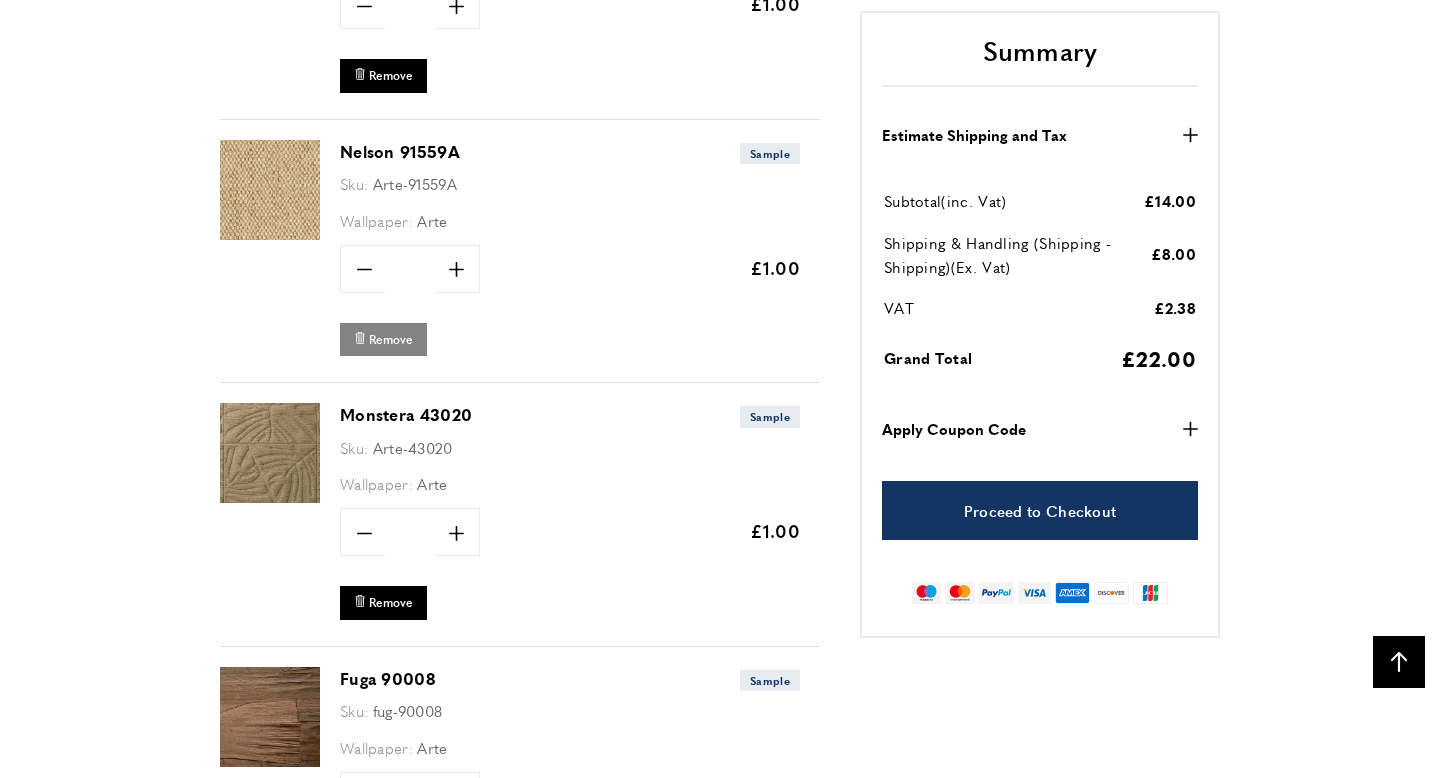 click on "Remove" at bounding box center [391, 339] 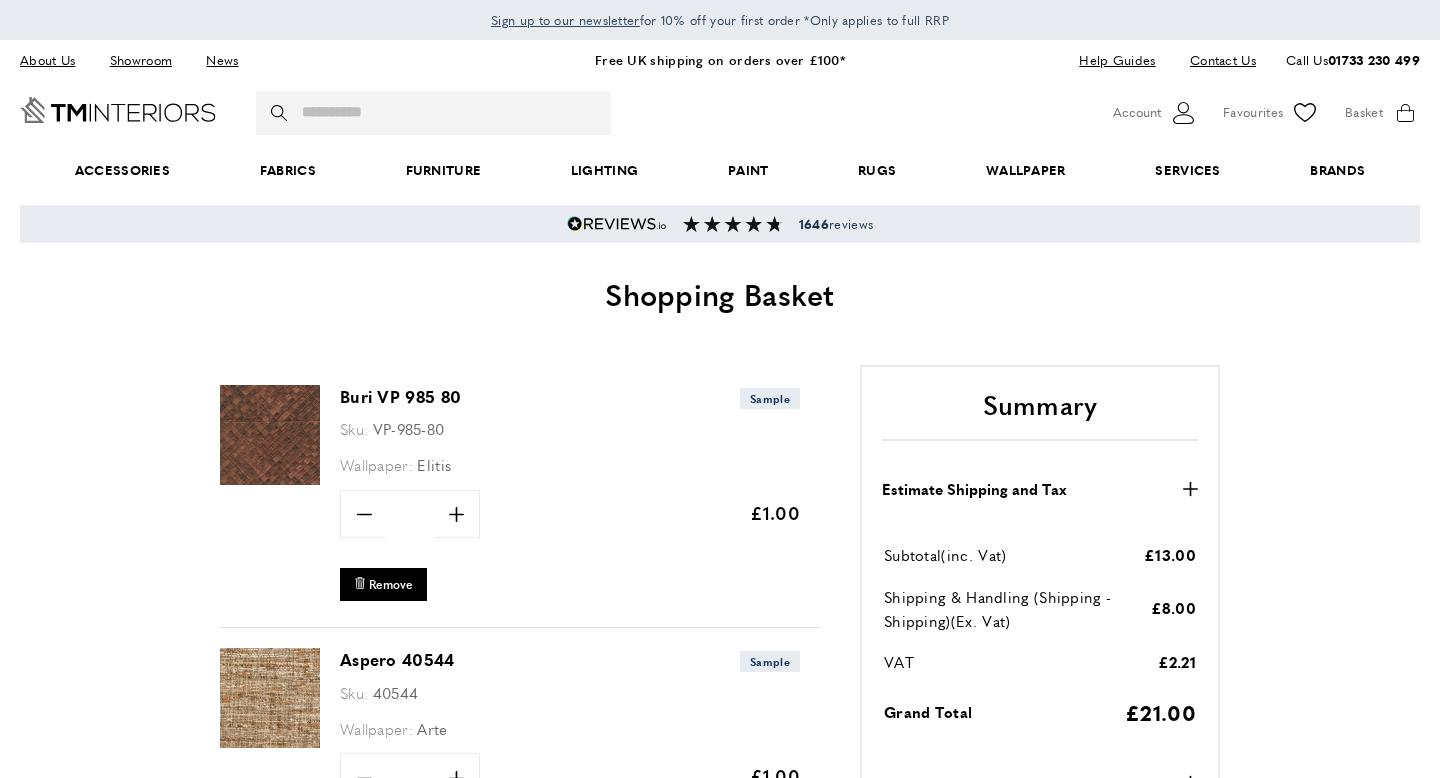 scroll, scrollTop: 0, scrollLeft: 0, axis: both 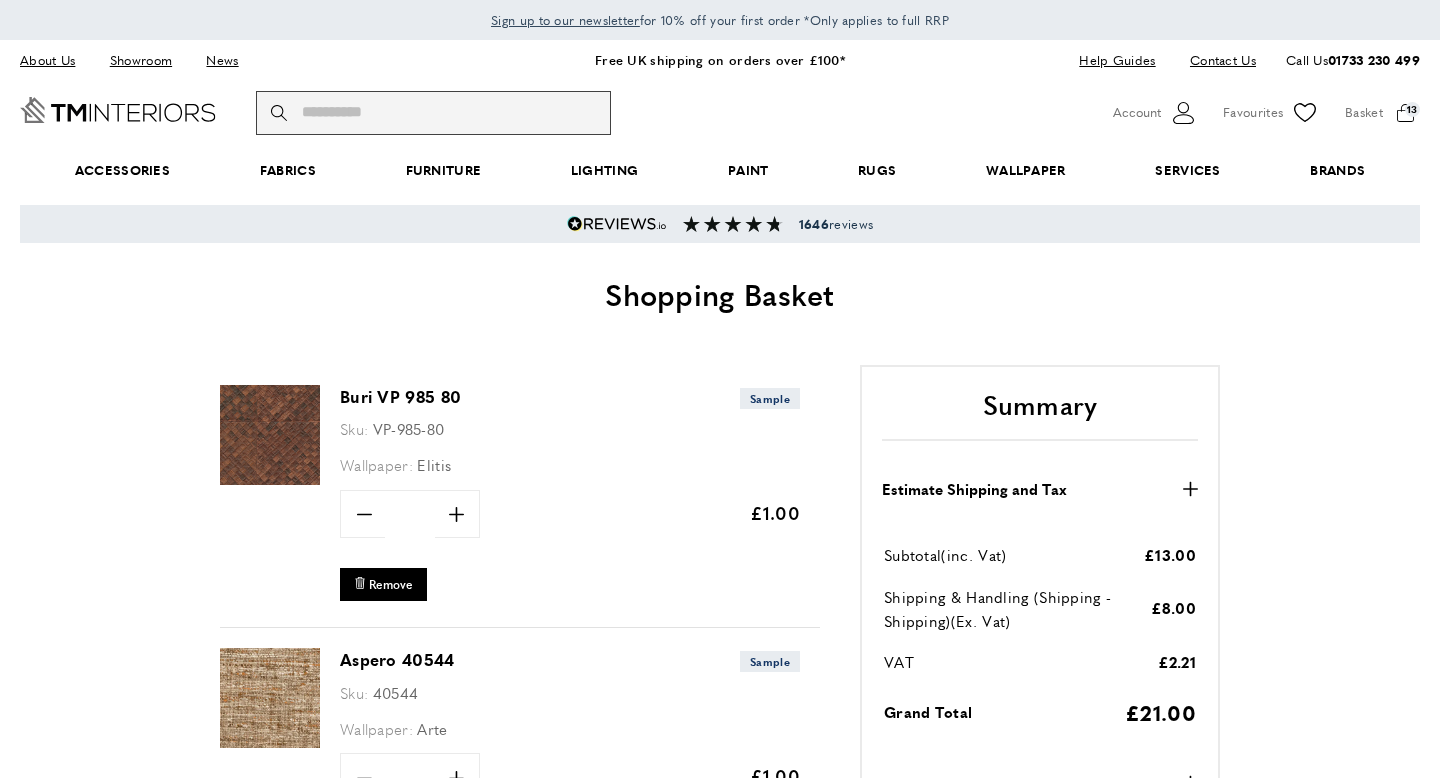 click on "Search" at bounding box center [433, 113] 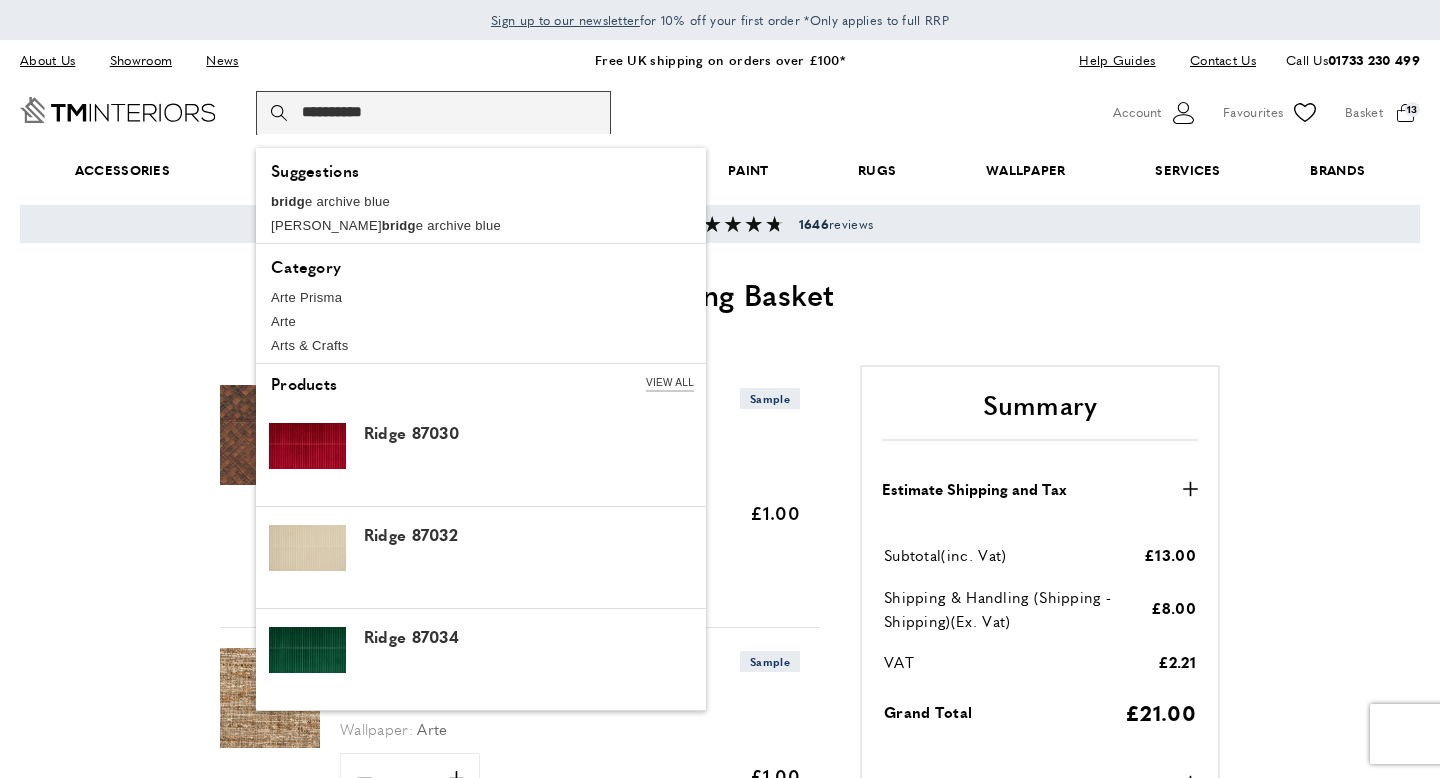 scroll, scrollTop: 0, scrollLeft: 1406, axis: horizontal 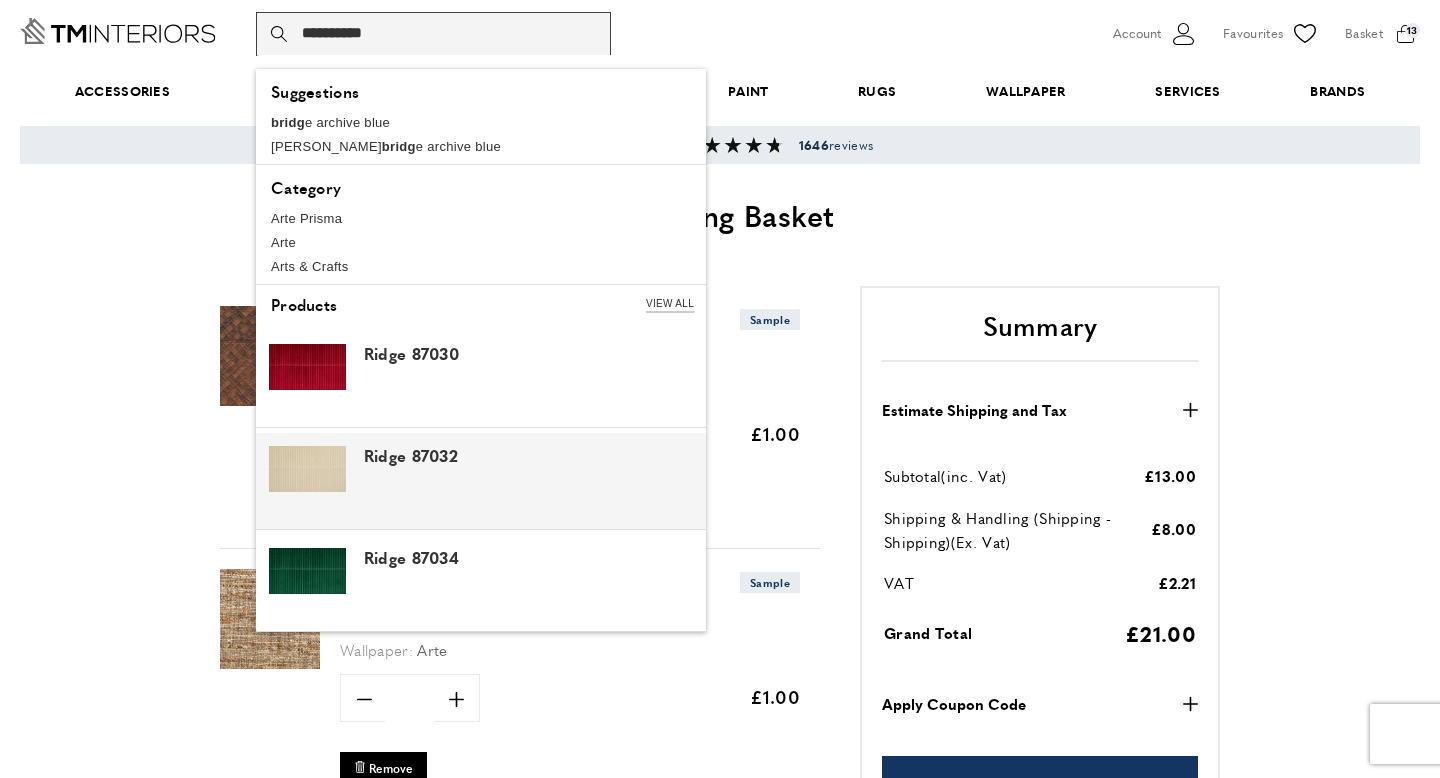 type on "**********" 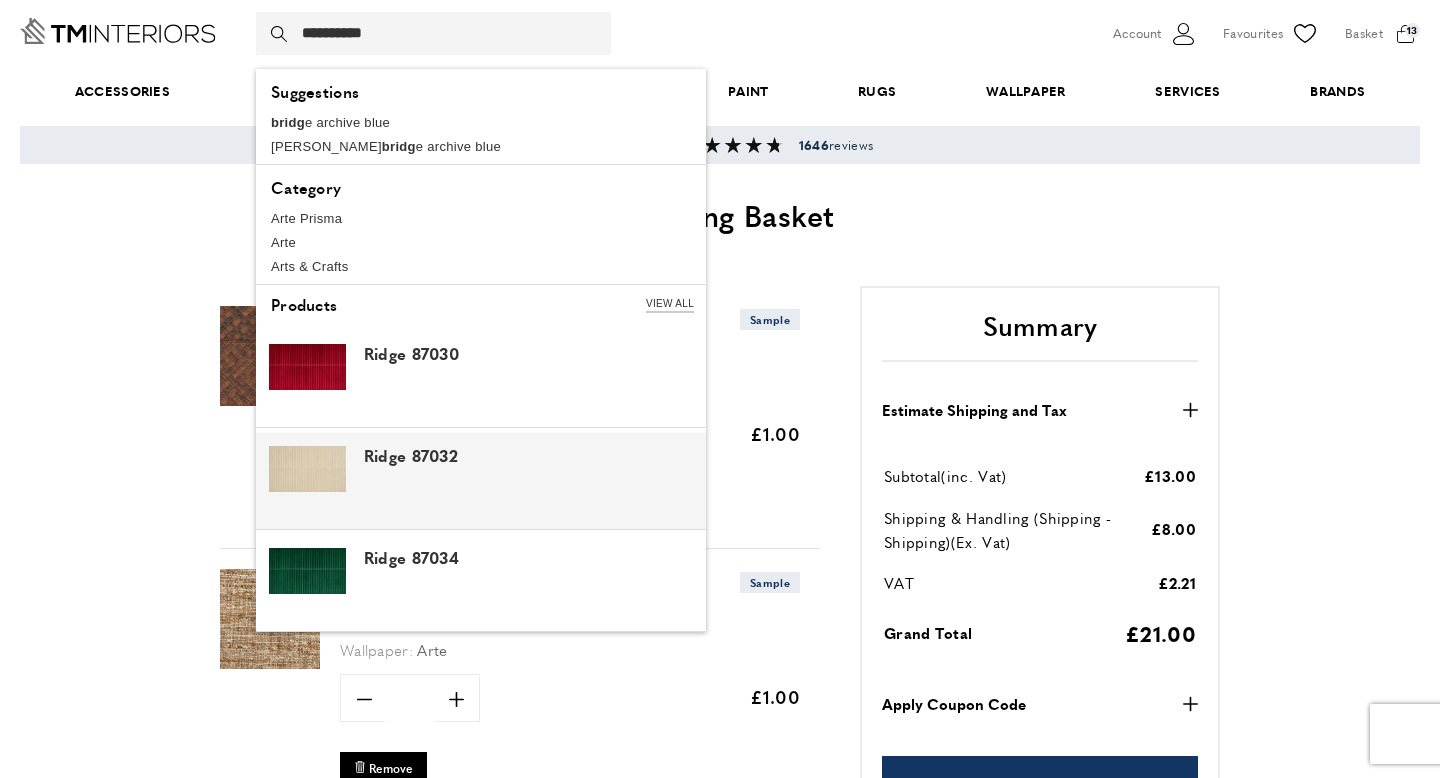 click on "Ridge 87032" at bounding box center [532, 456] 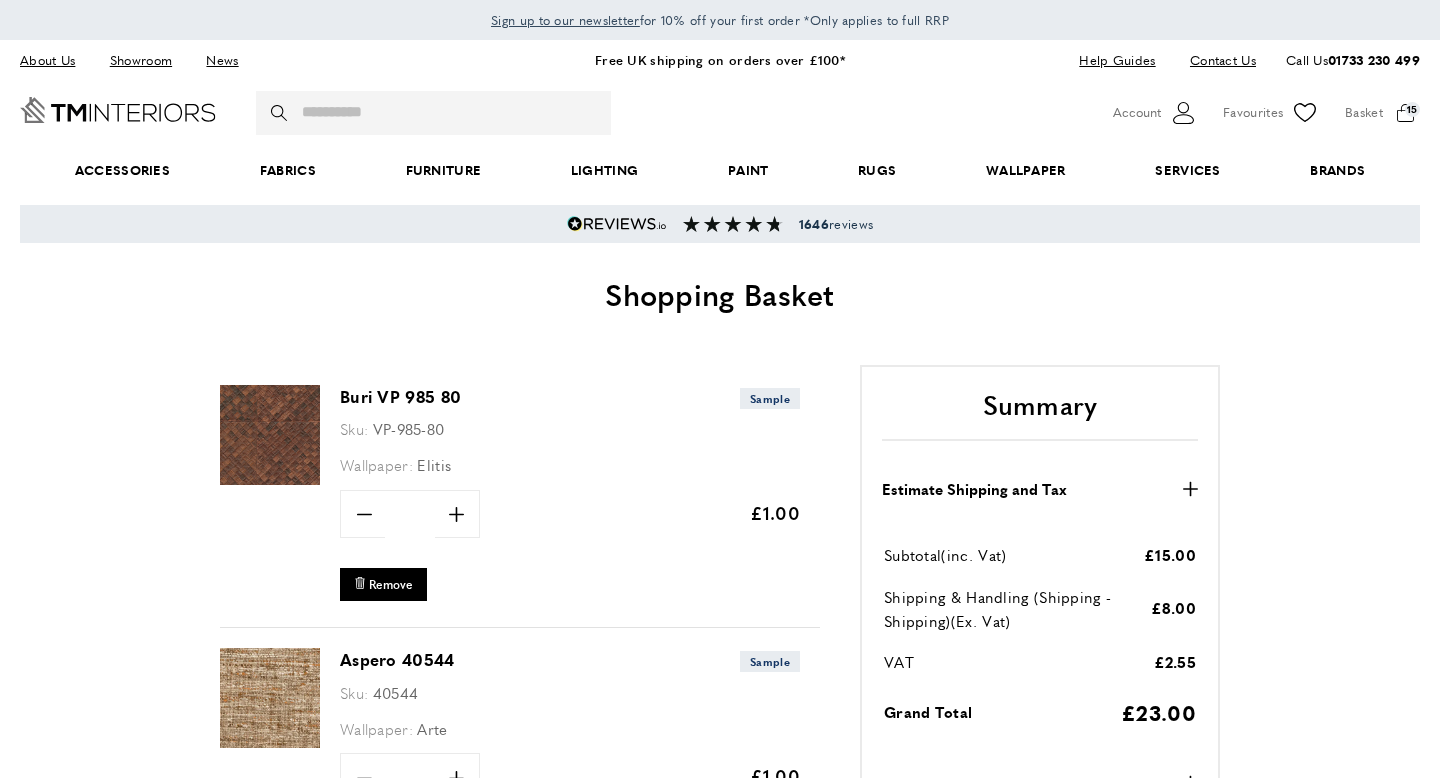 scroll, scrollTop: 79, scrollLeft: 0, axis: vertical 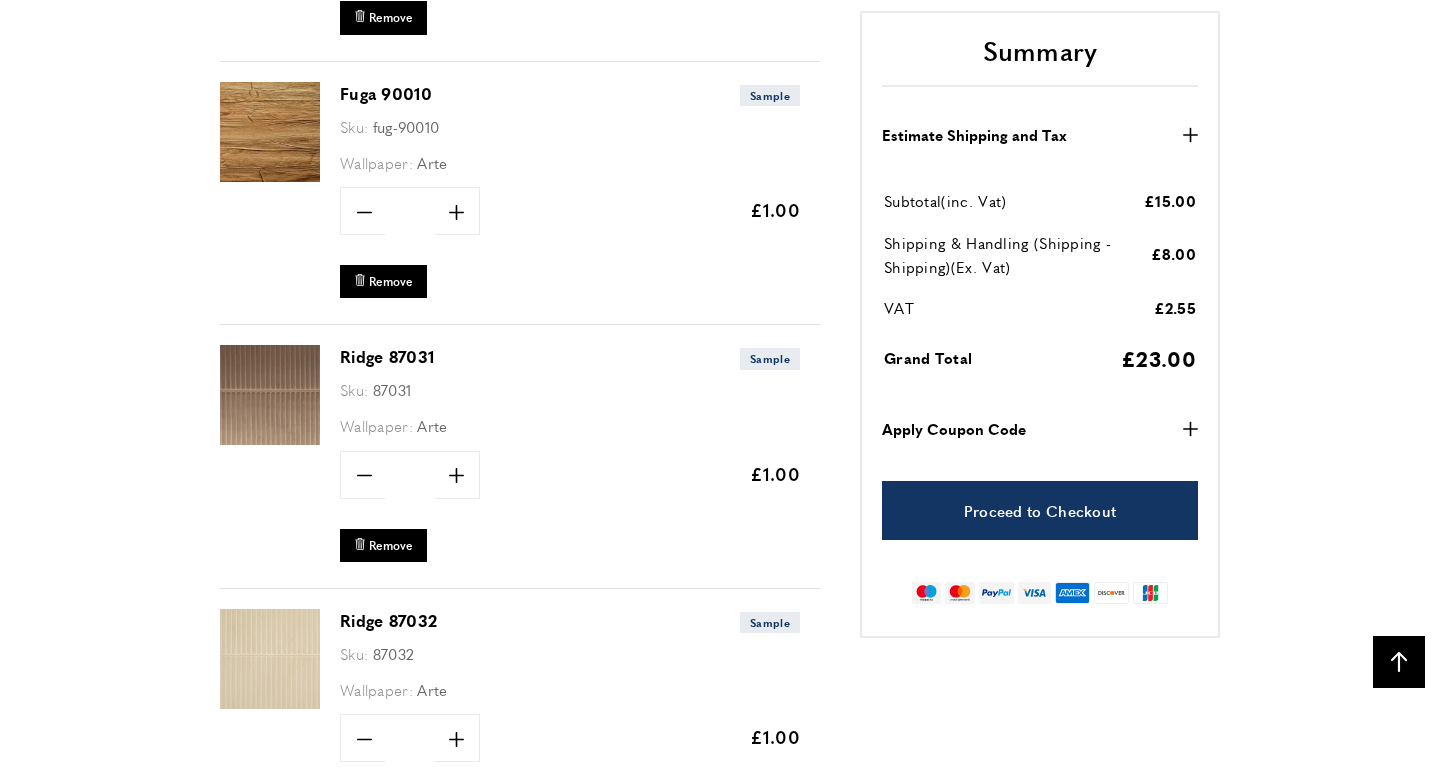 click at bounding box center [270, 132] 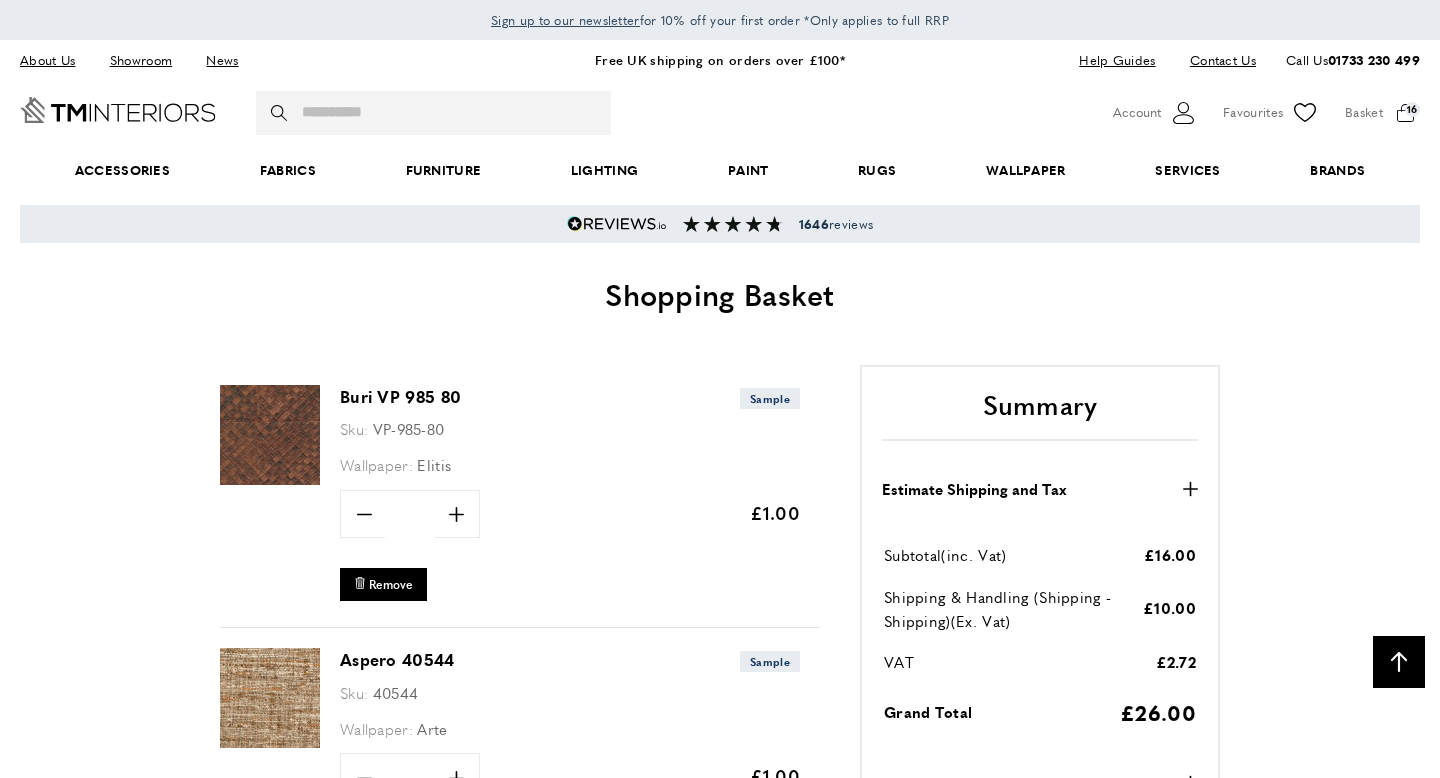 scroll, scrollTop: 3465, scrollLeft: 0, axis: vertical 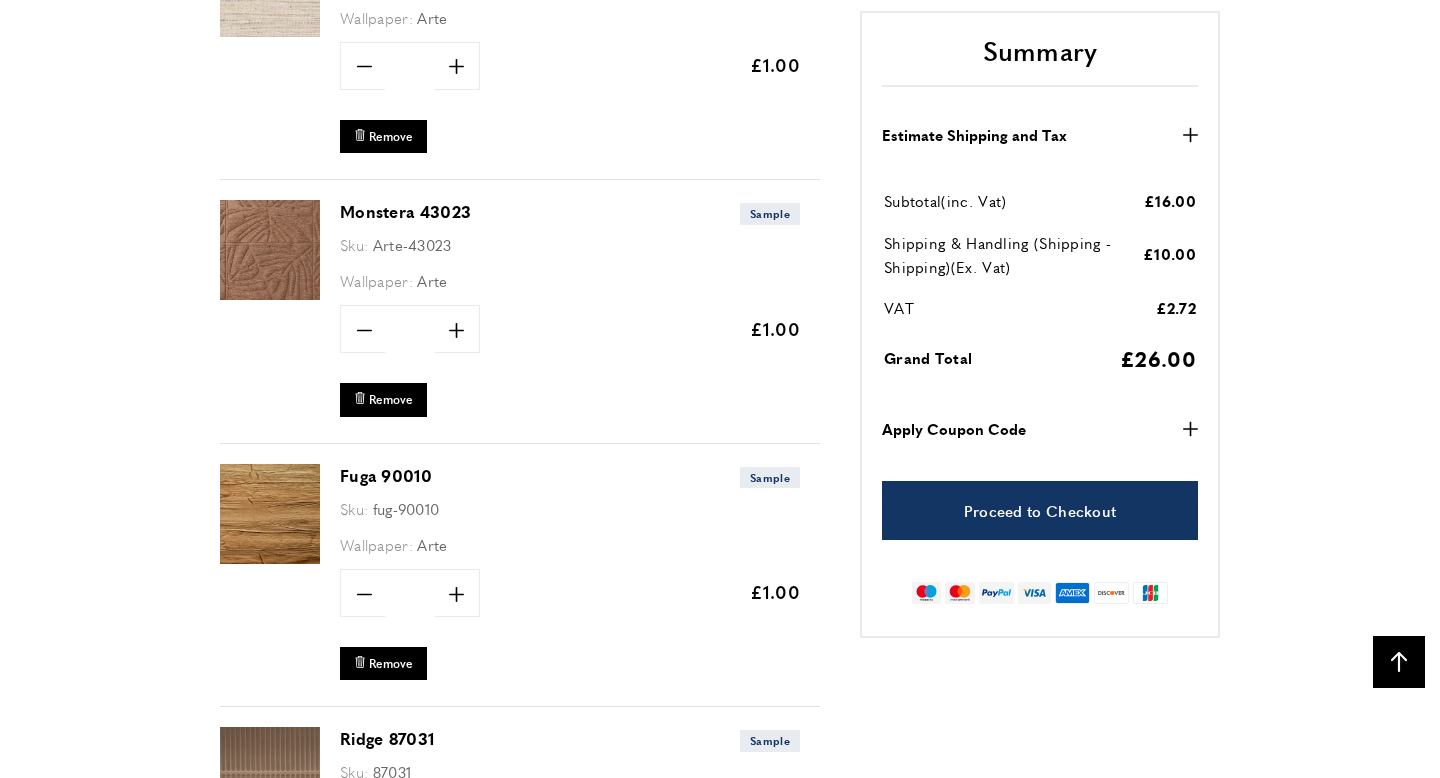 click at bounding box center [270, 250] 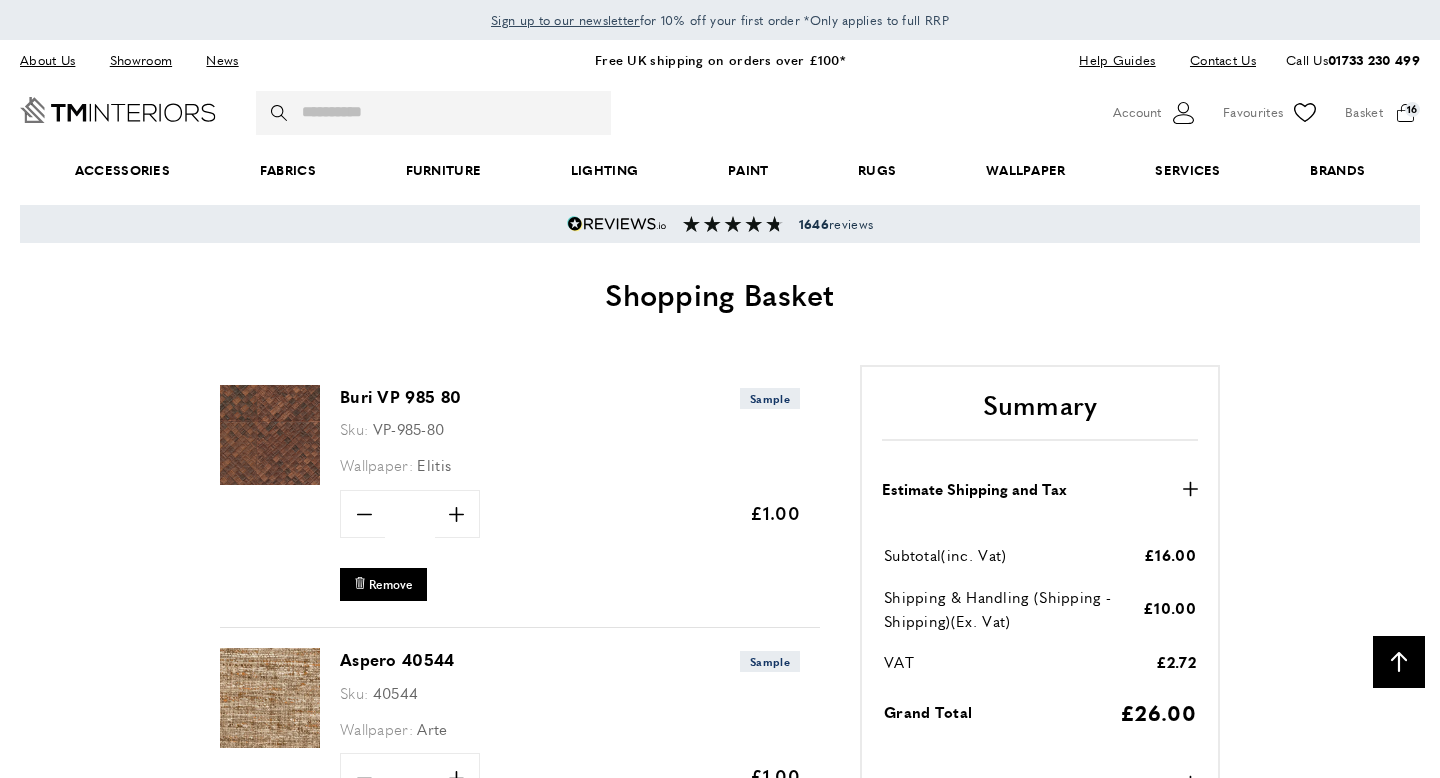 scroll, scrollTop: 3083, scrollLeft: 0, axis: vertical 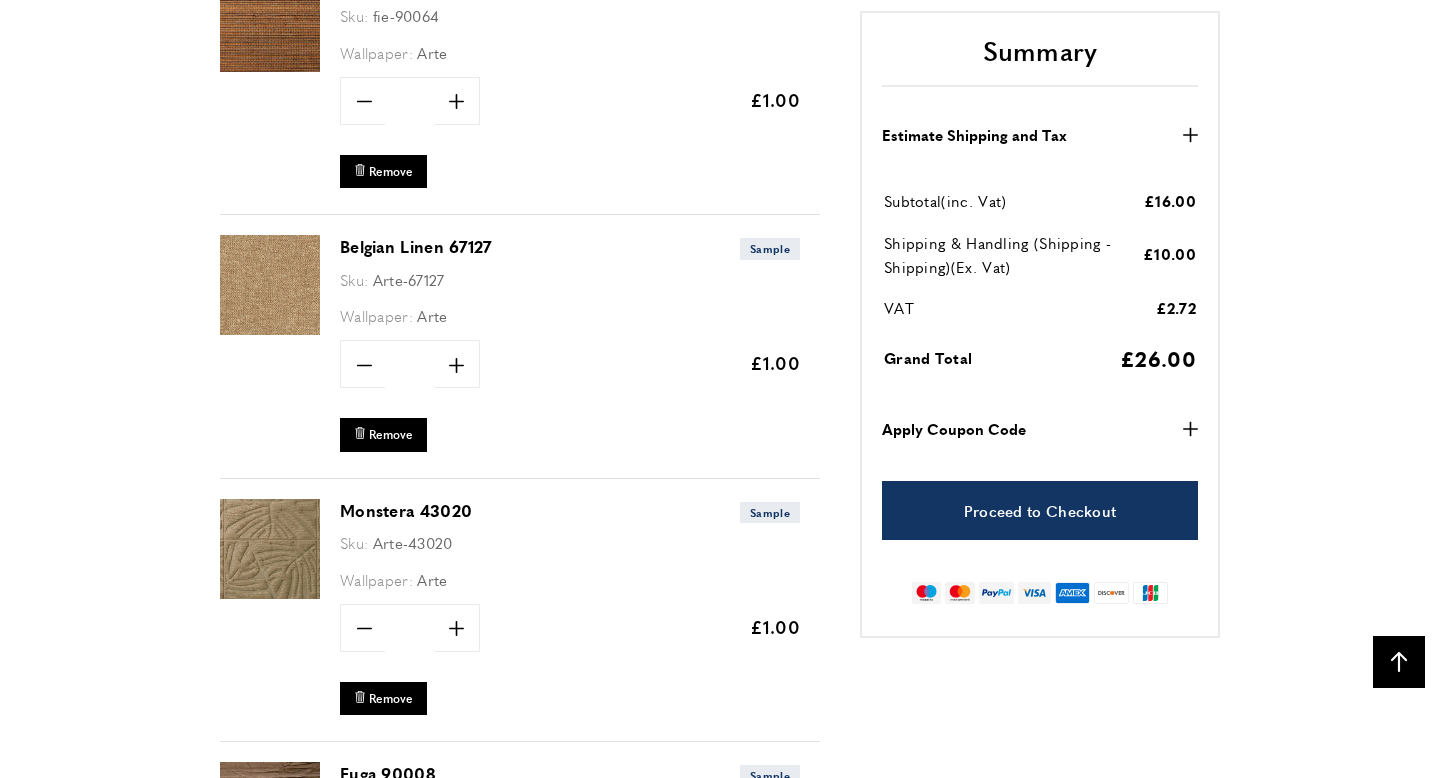 click at bounding box center [270, 285] 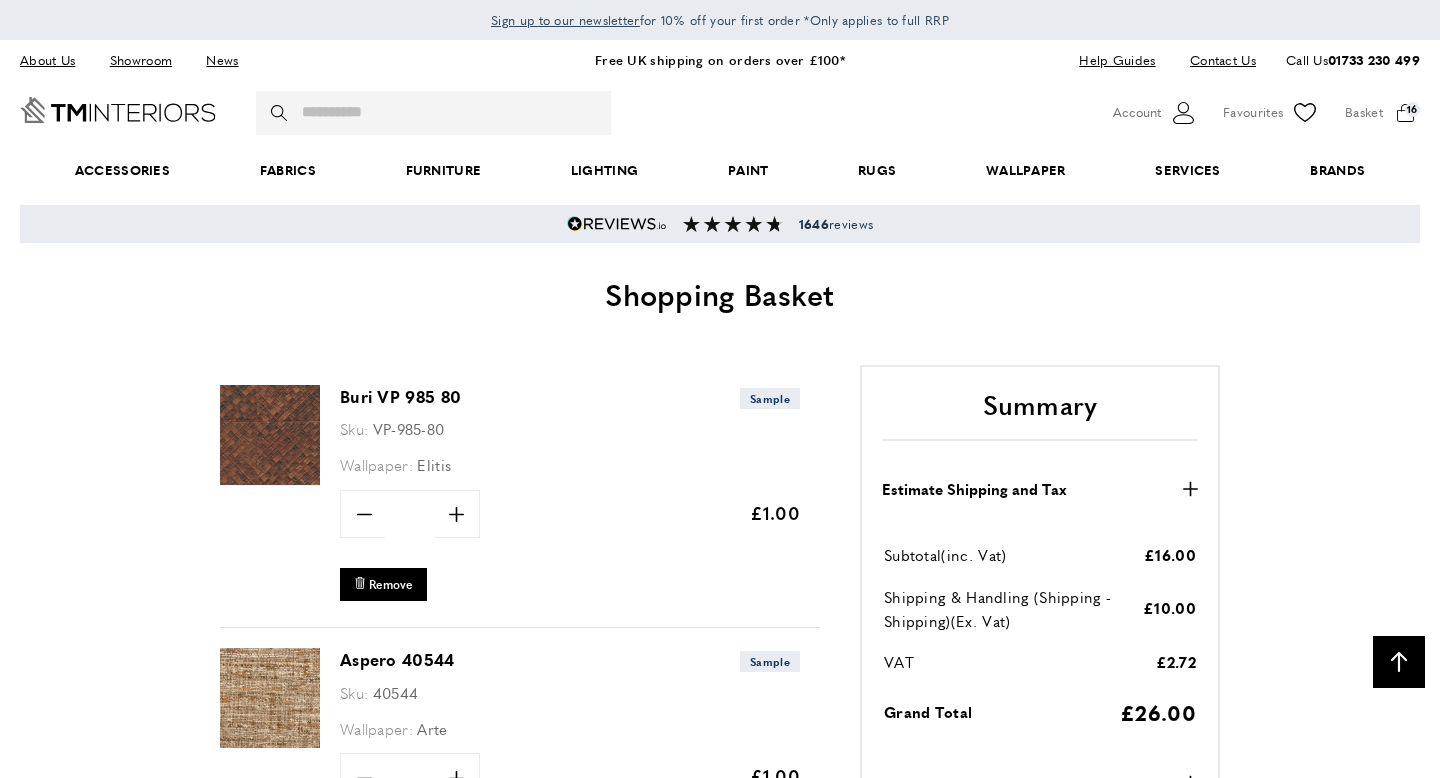 scroll, scrollTop: 1420, scrollLeft: 0, axis: vertical 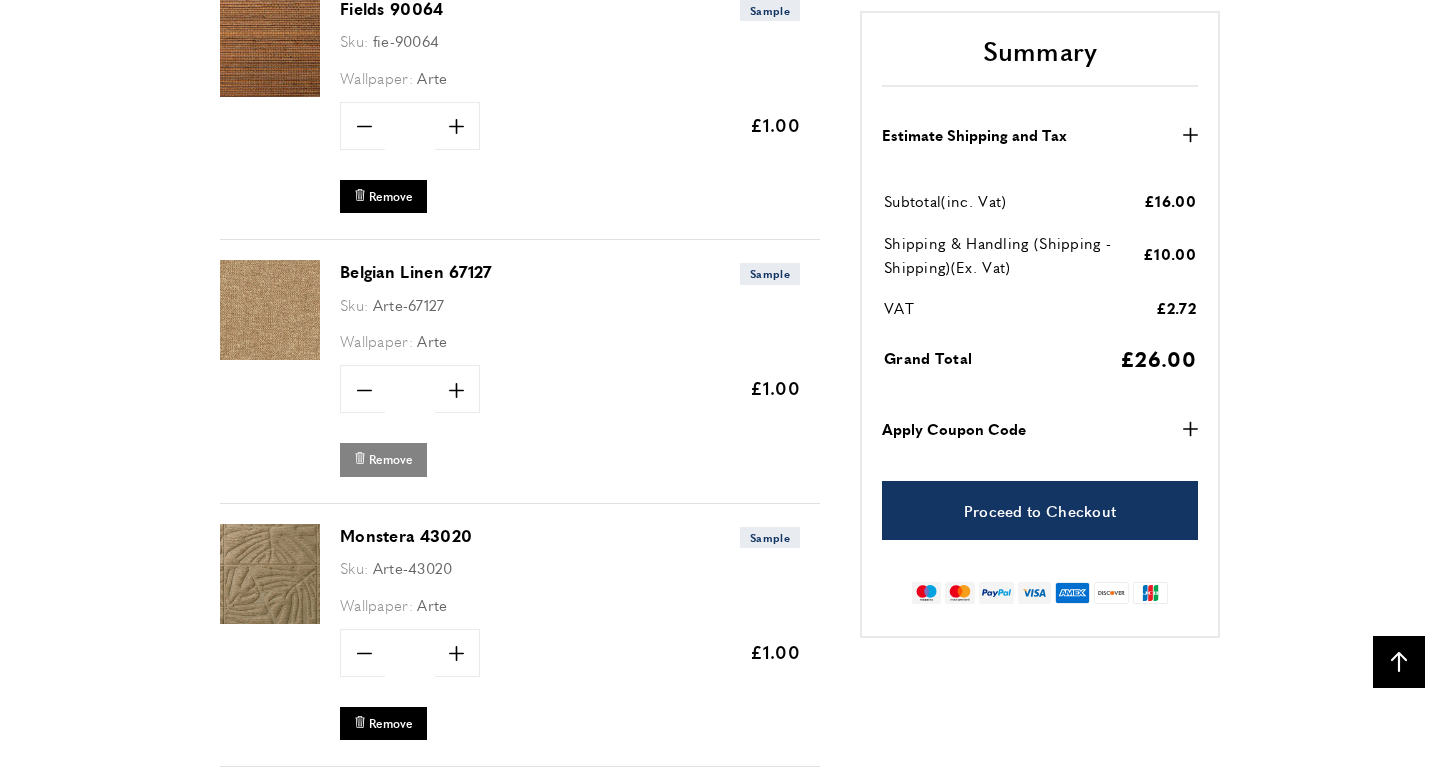 click on "Remove" at bounding box center (391, 459) 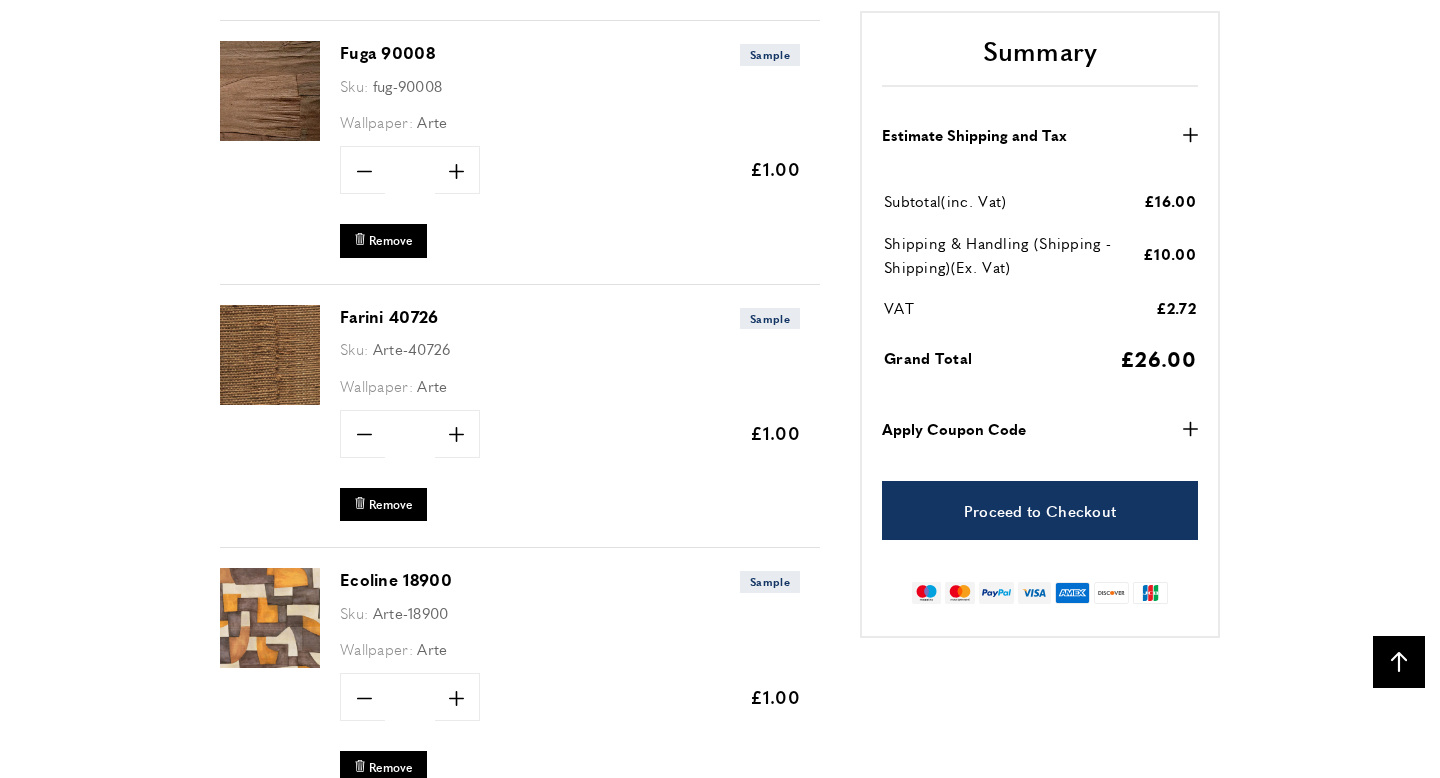 scroll, scrollTop: 2201, scrollLeft: 0, axis: vertical 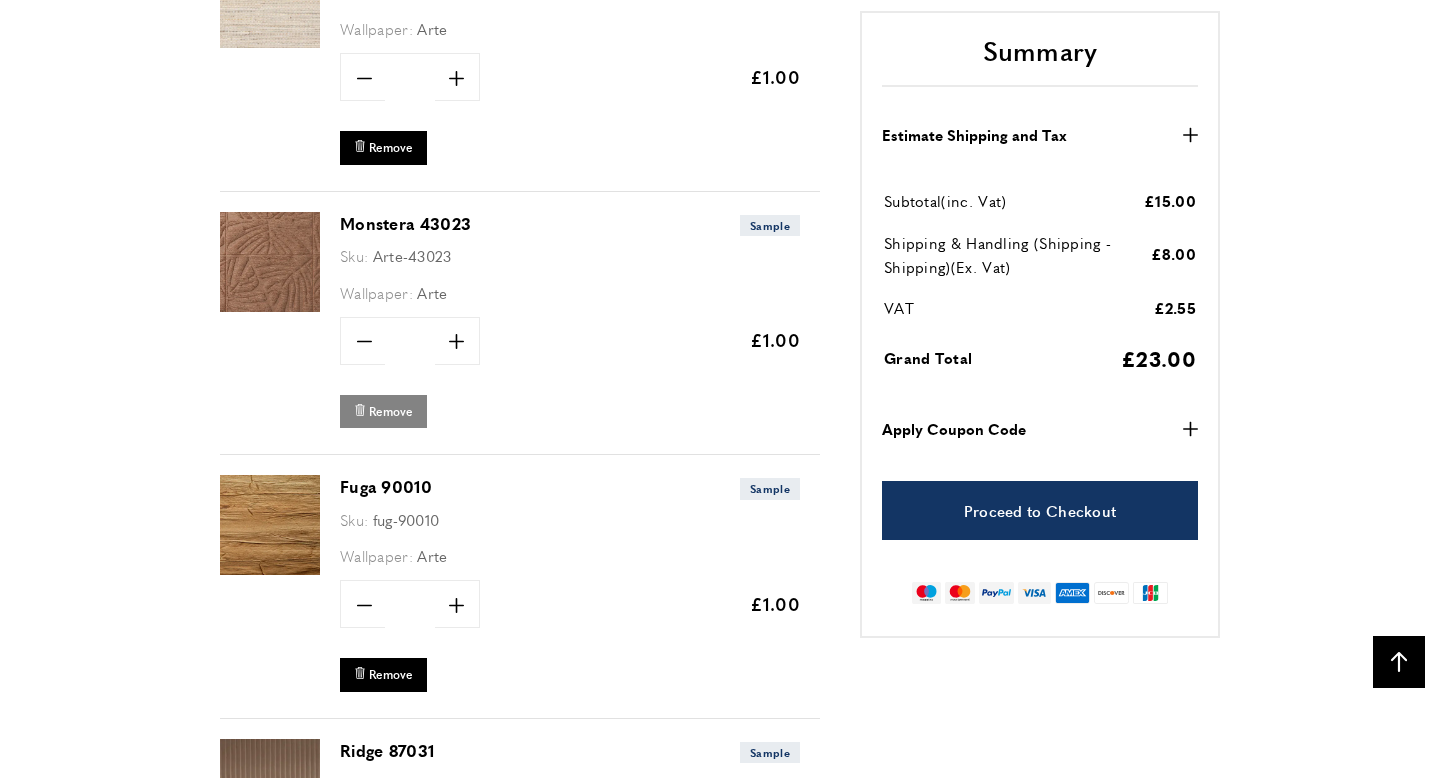 click on "Remove" at bounding box center [391, 411] 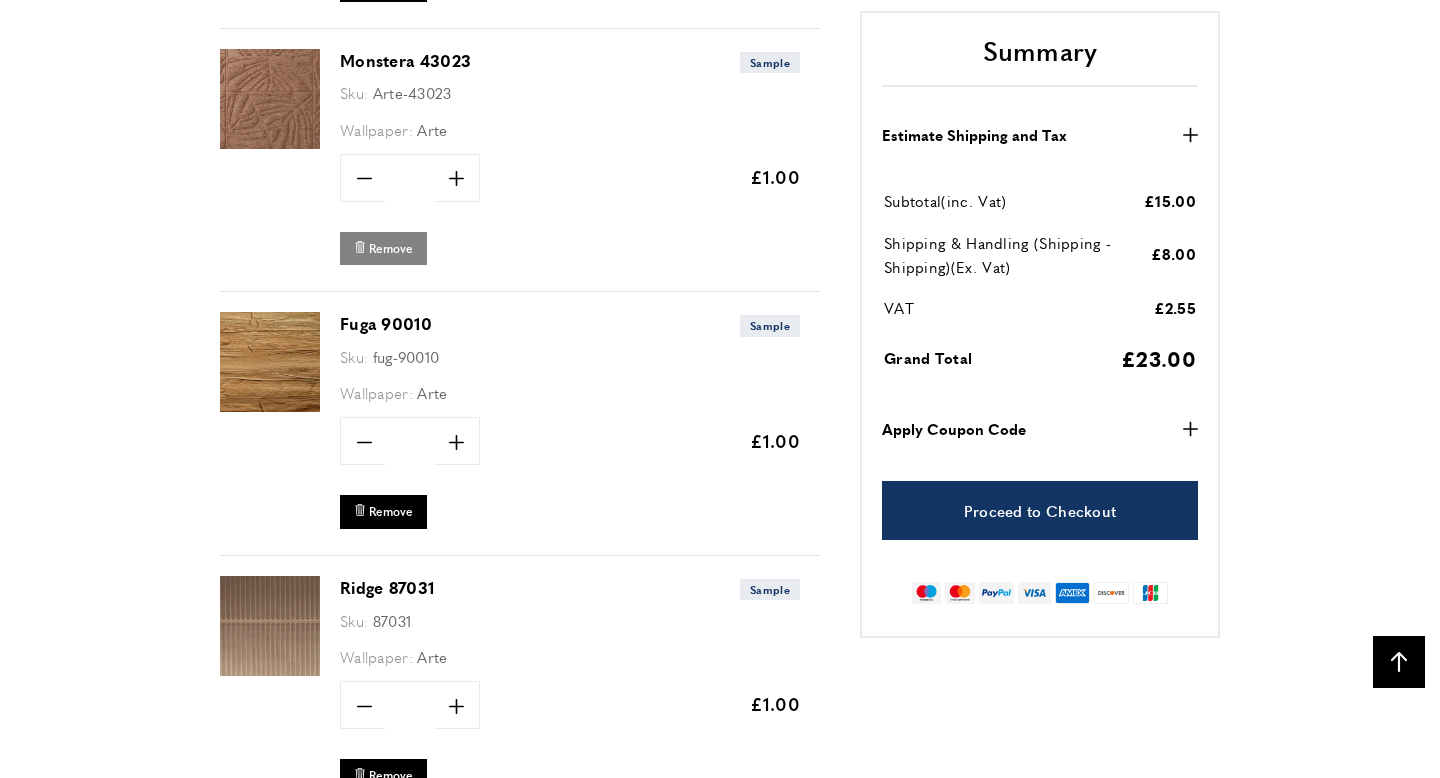 scroll, scrollTop: 2981, scrollLeft: 0, axis: vertical 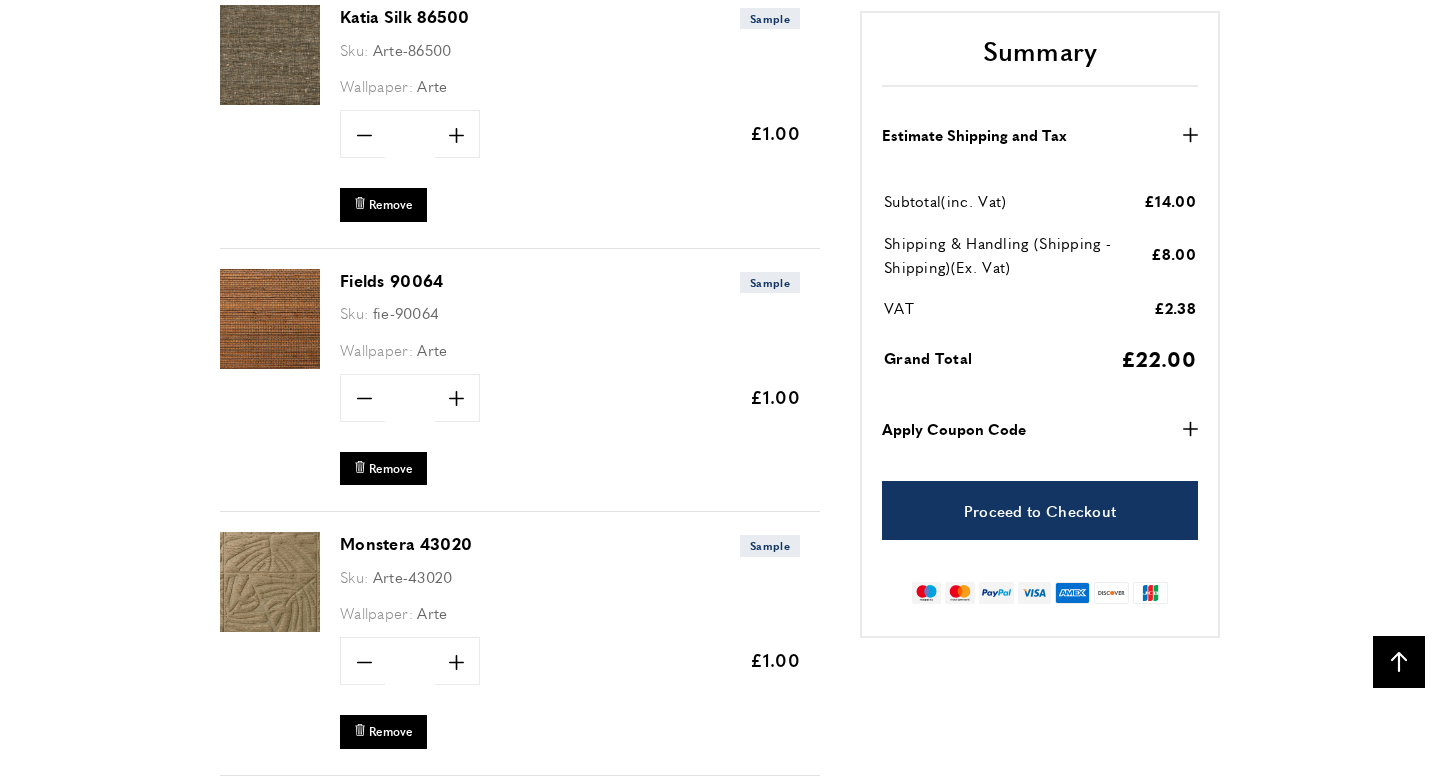 click at bounding box center [270, 319] 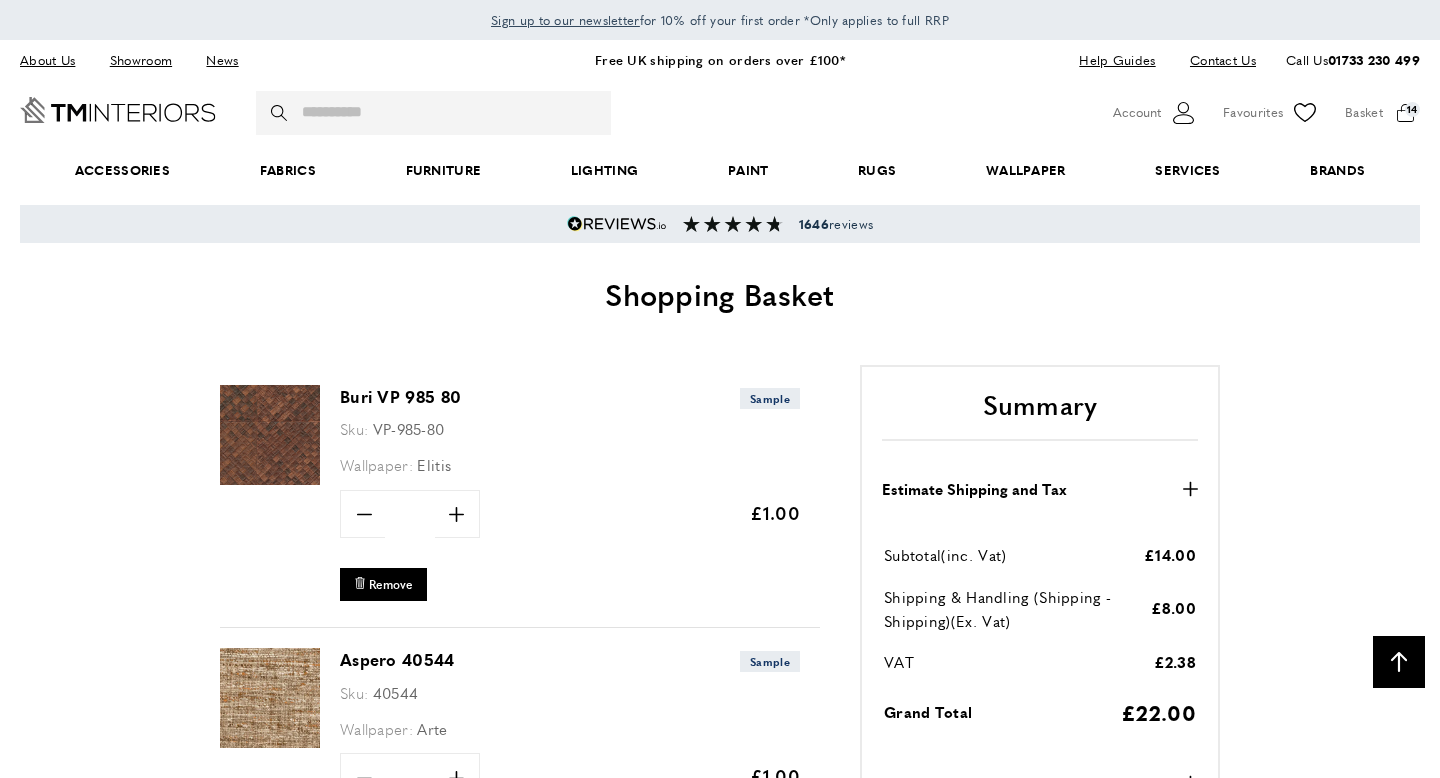 scroll, scrollTop: 1146, scrollLeft: 0, axis: vertical 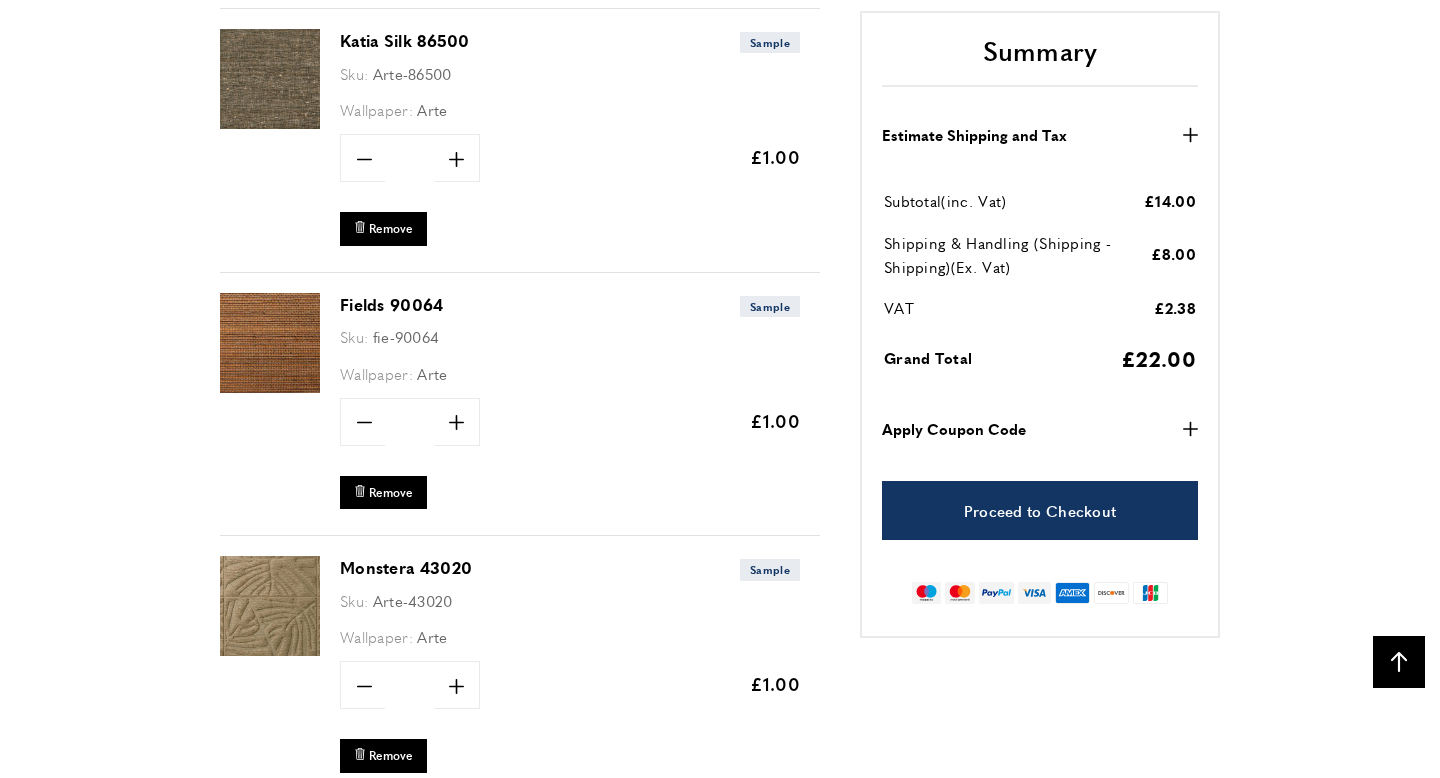 click at bounding box center (270, 343) 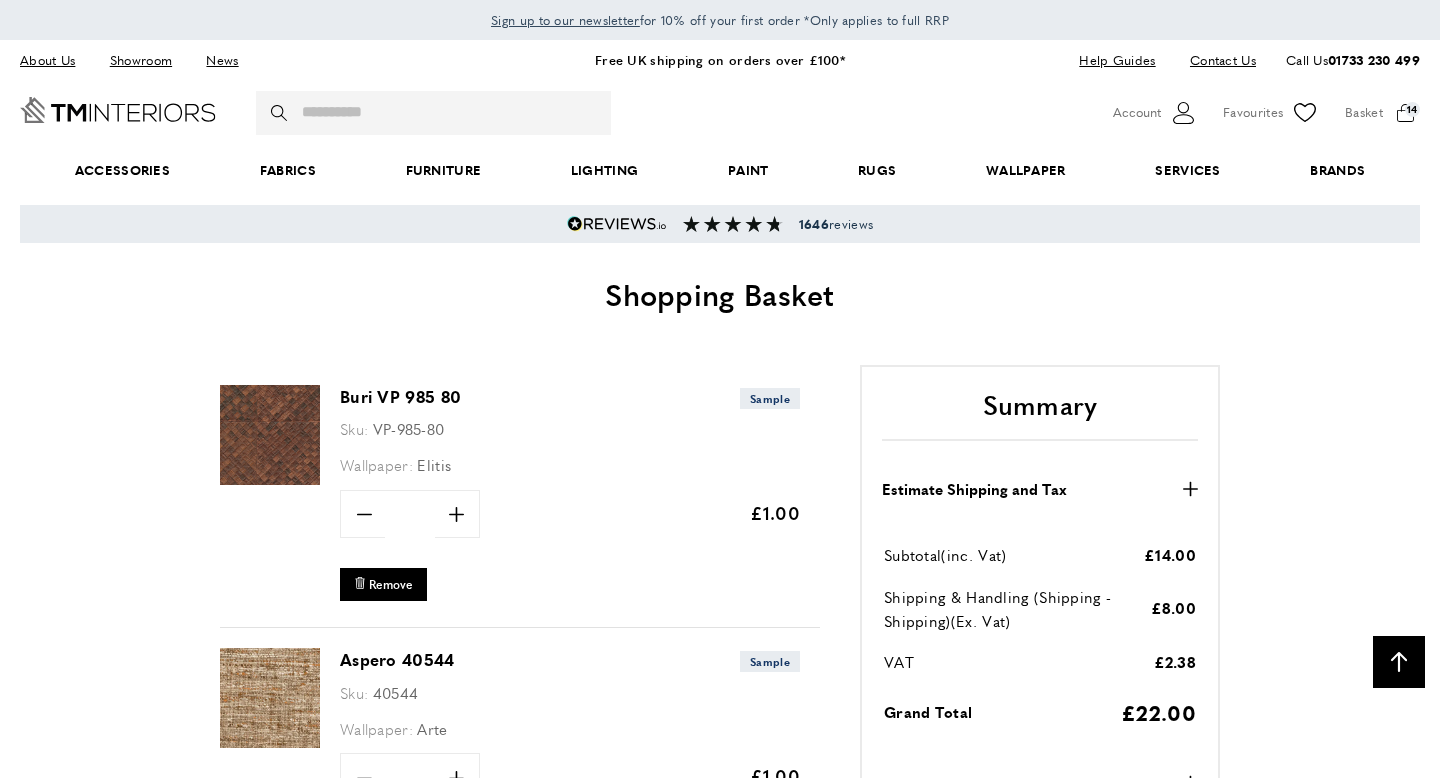 scroll, scrollTop: 1170, scrollLeft: 0, axis: vertical 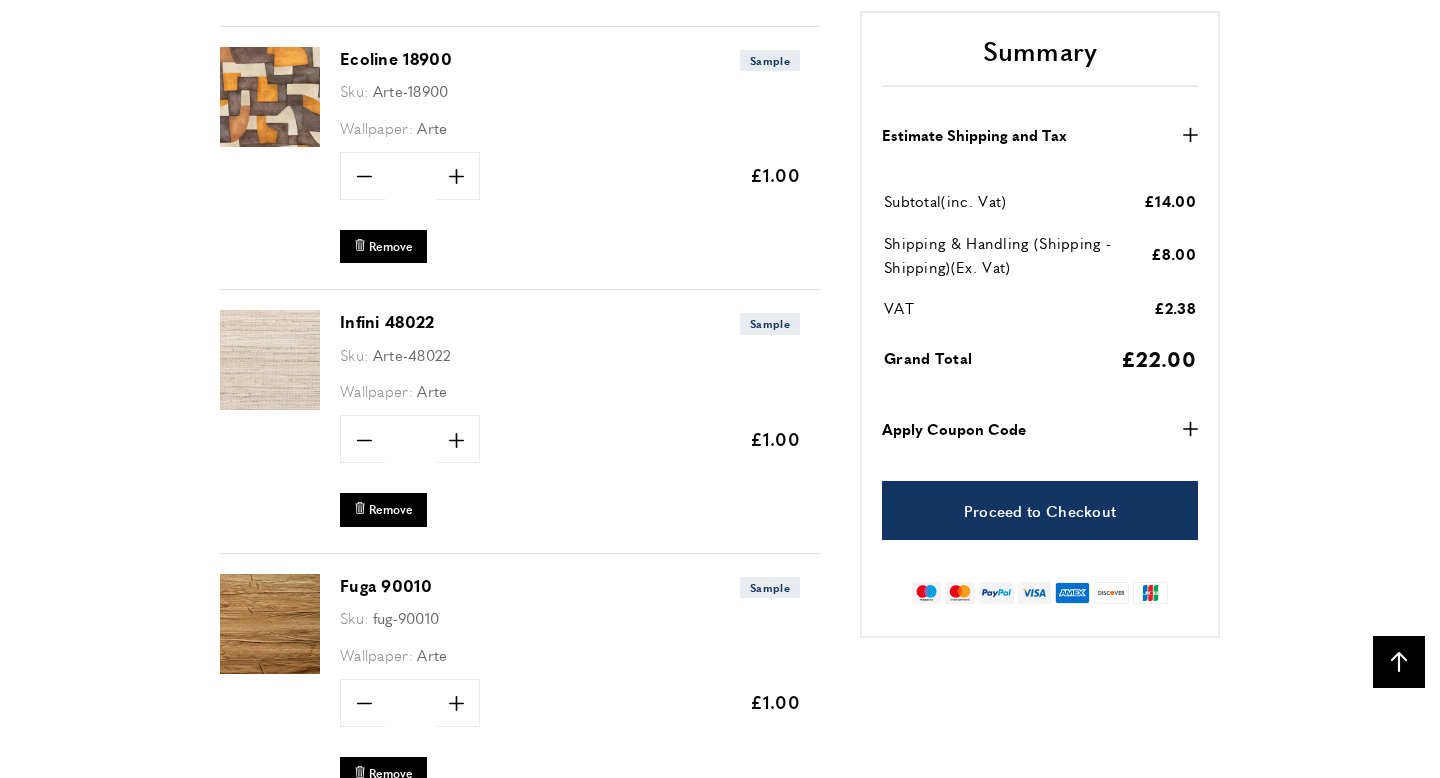 click at bounding box center (270, 360) 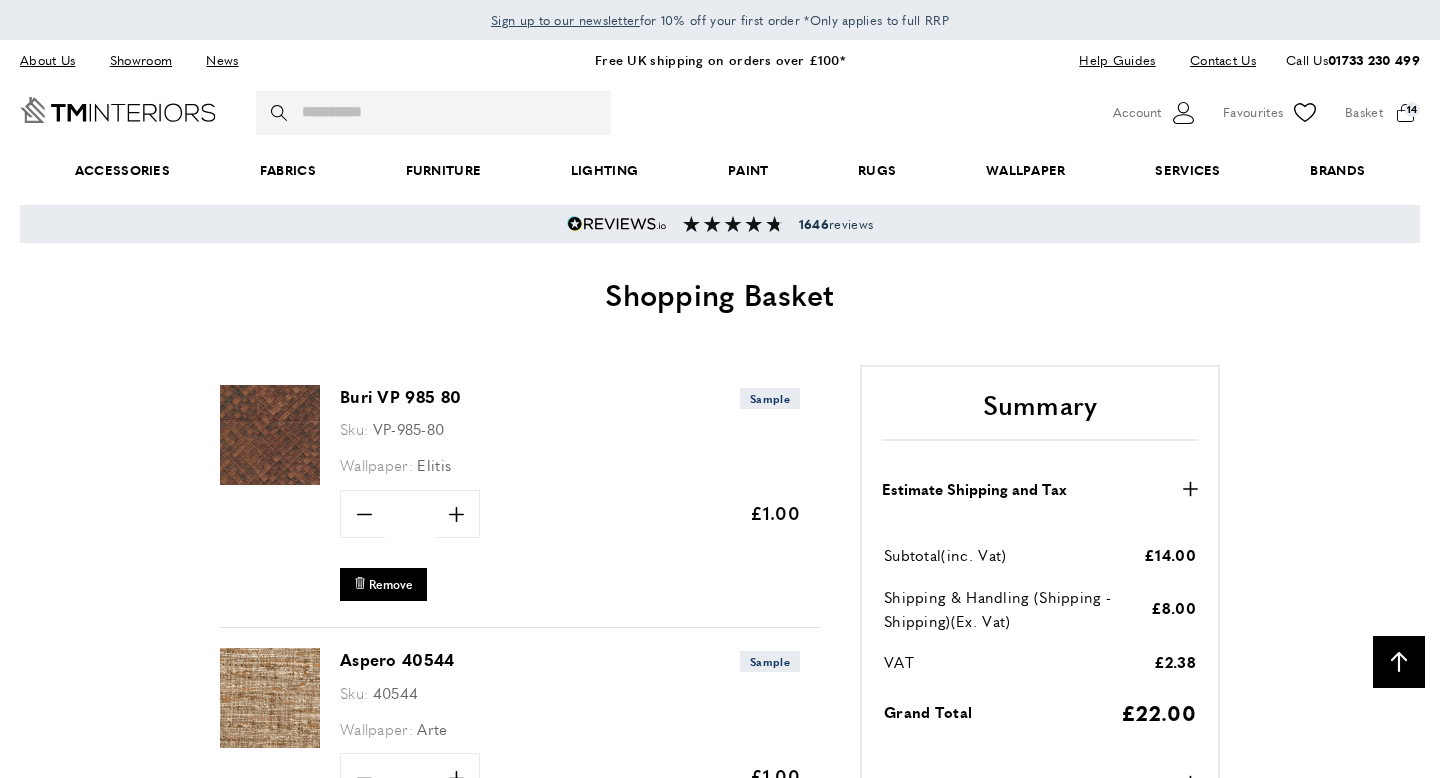 scroll, scrollTop: 2446, scrollLeft: 0, axis: vertical 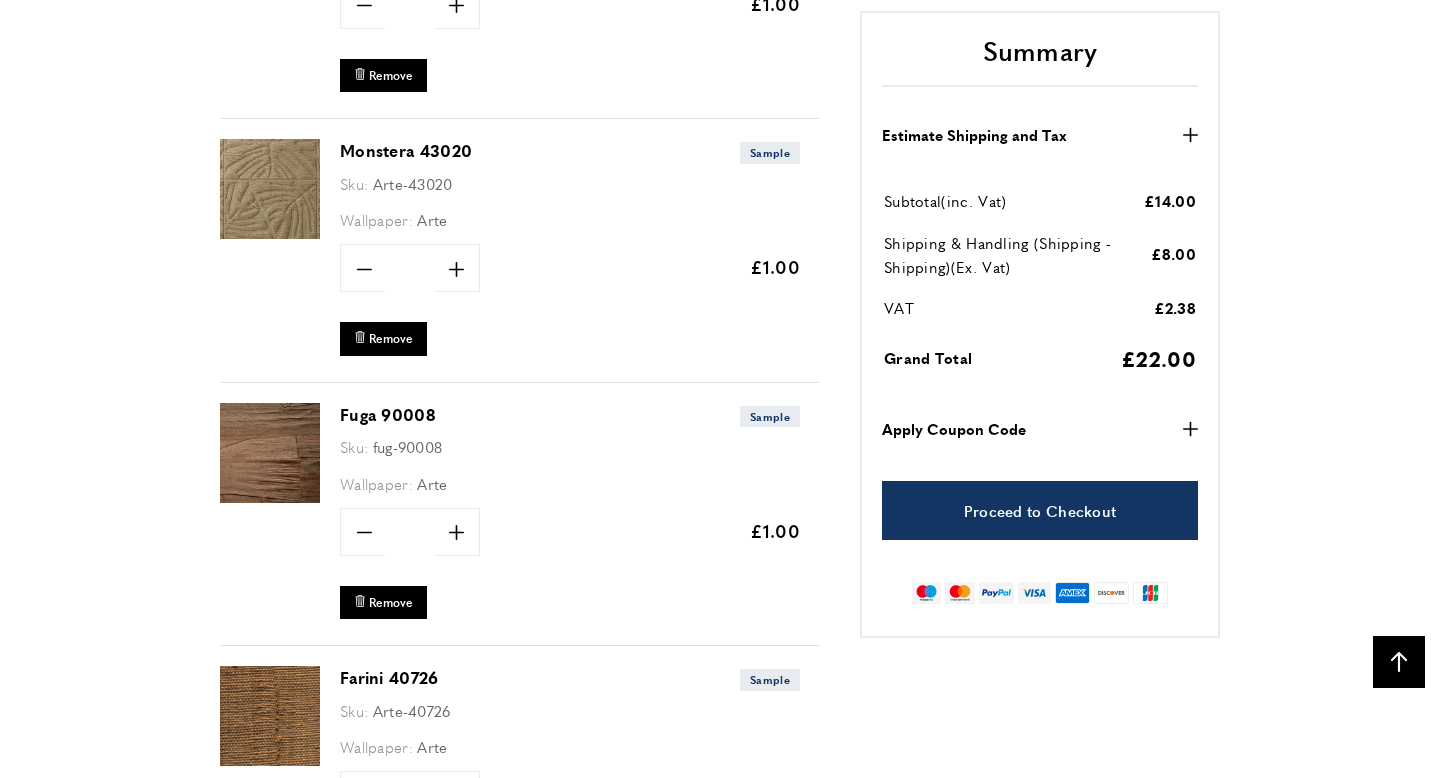 click at bounding box center [270, 453] 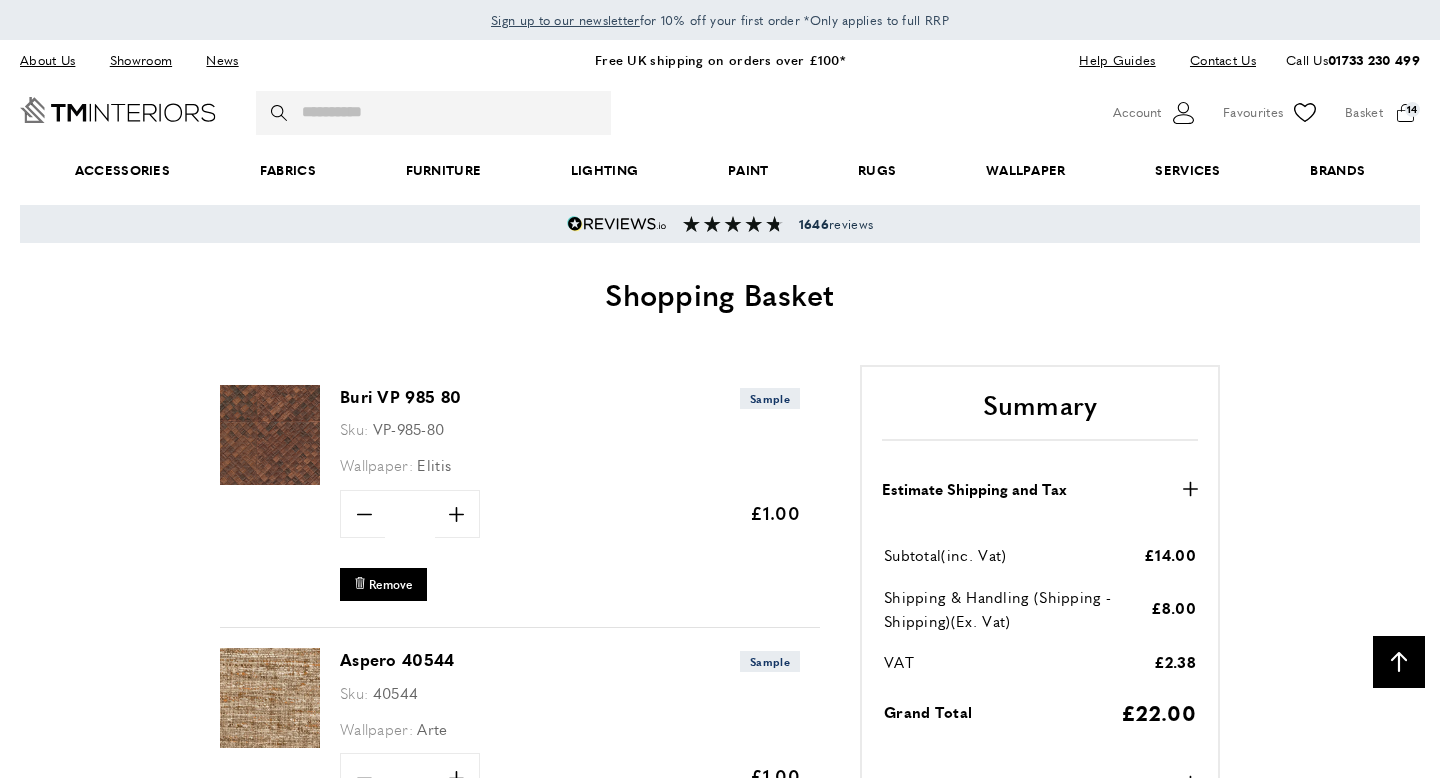 scroll, scrollTop: 1517, scrollLeft: 0, axis: vertical 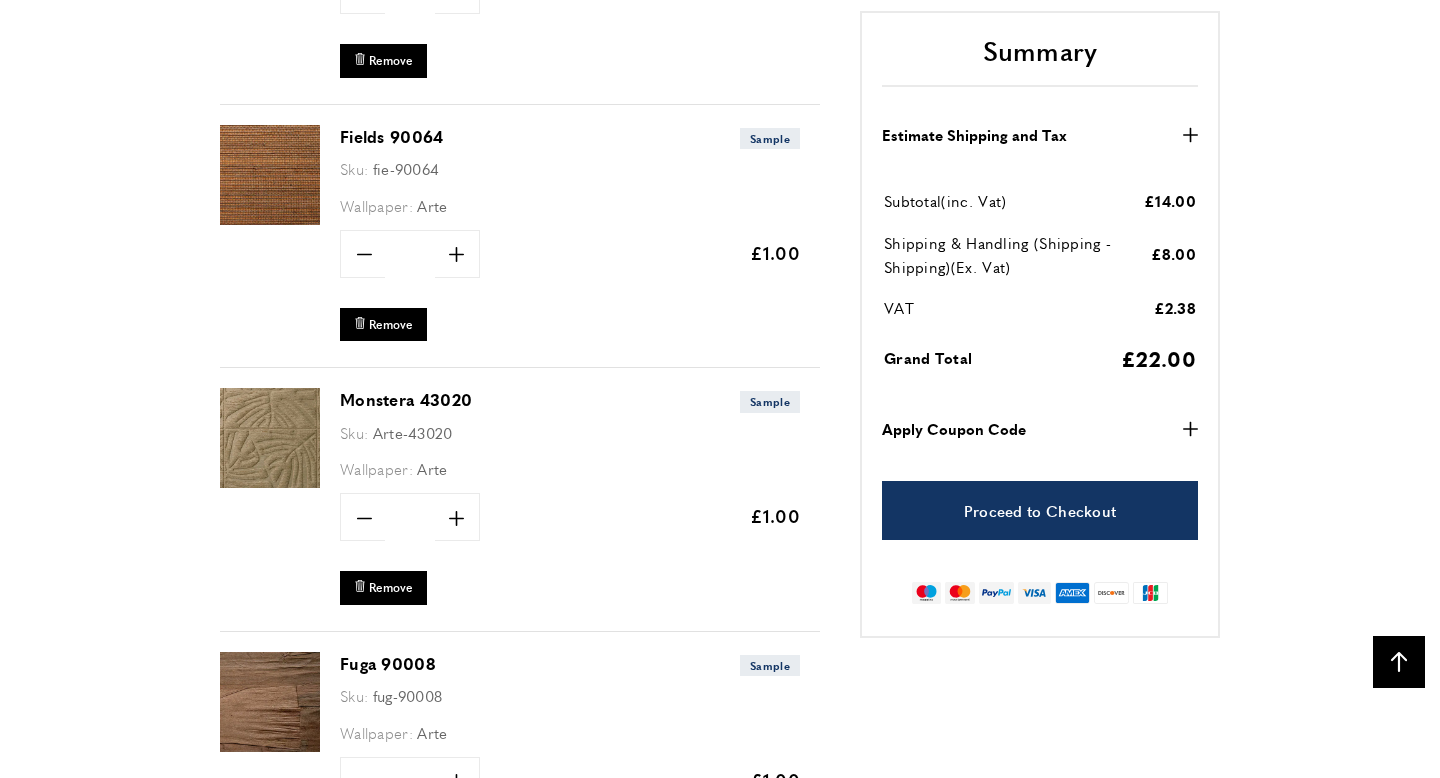 click at bounding box center (270, 438) 